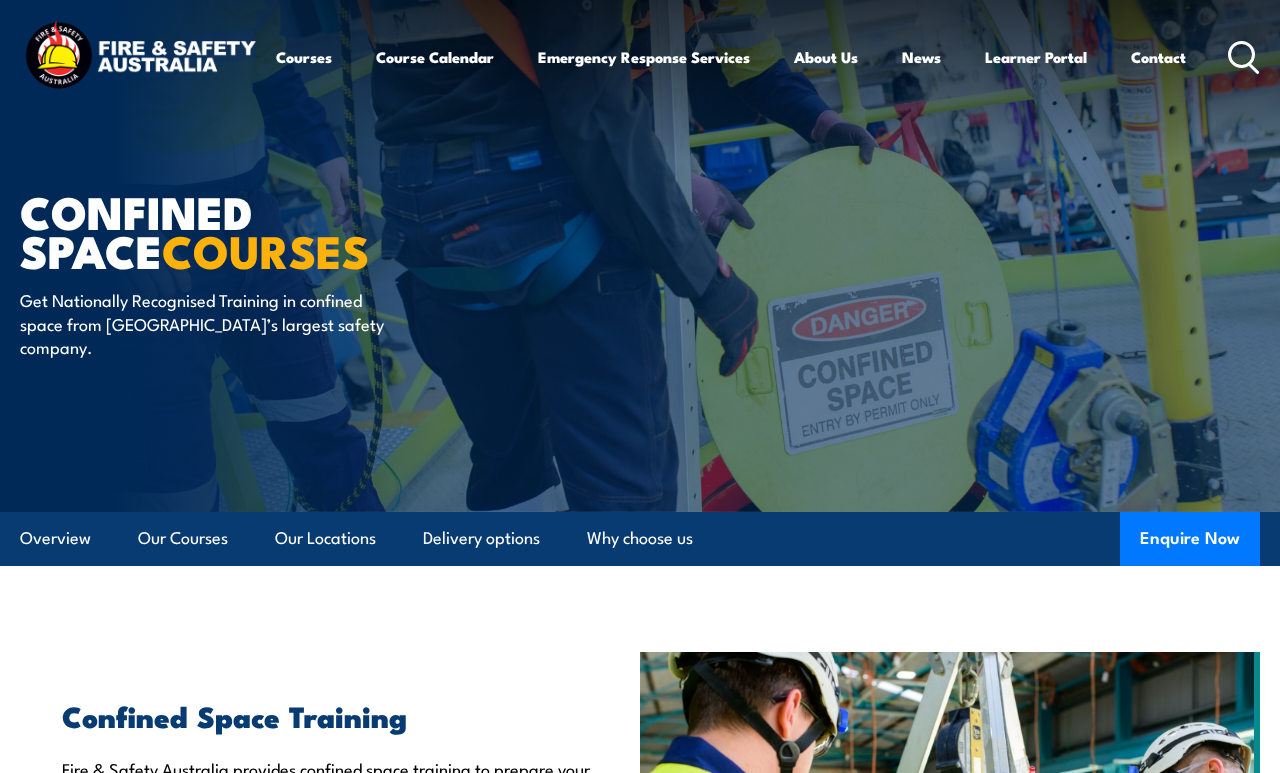 scroll, scrollTop: 9, scrollLeft: 0, axis: vertical 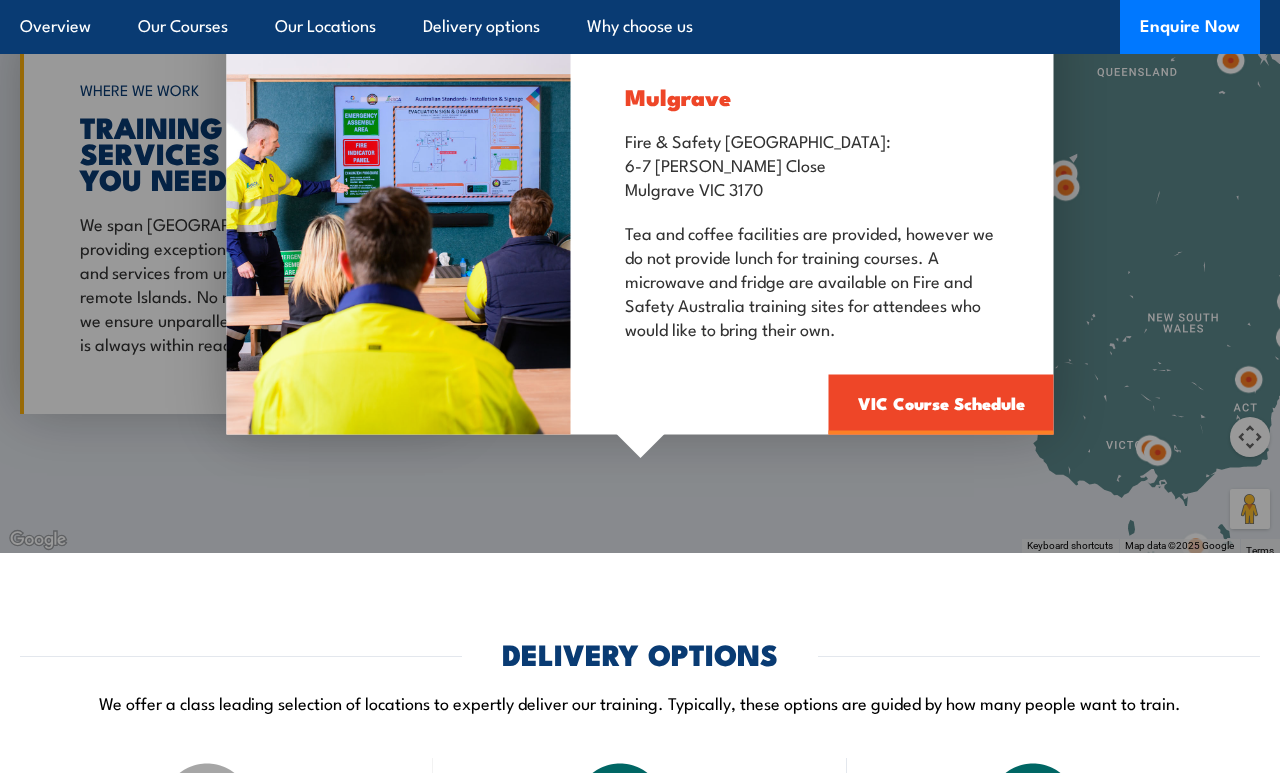 click on "VIC Course Schedule" at bounding box center (941, 405) 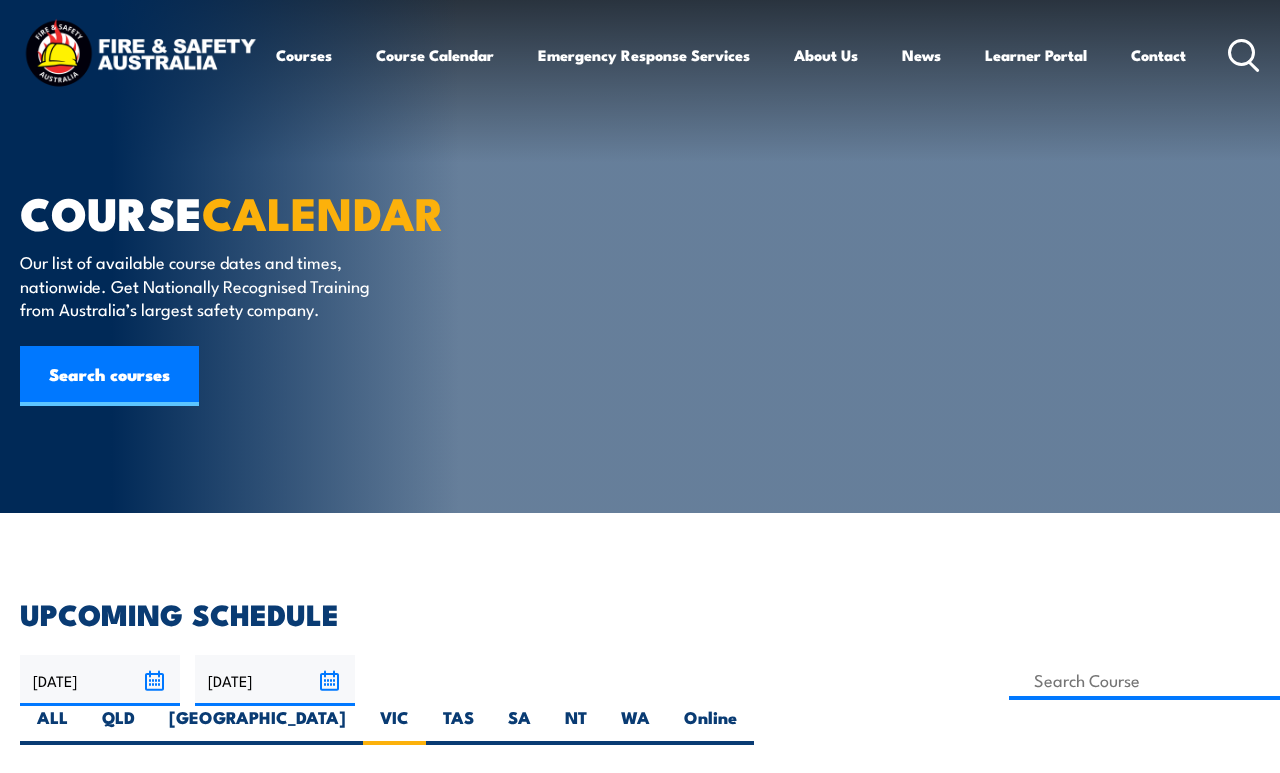 scroll, scrollTop: 599, scrollLeft: 0, axis: vertical 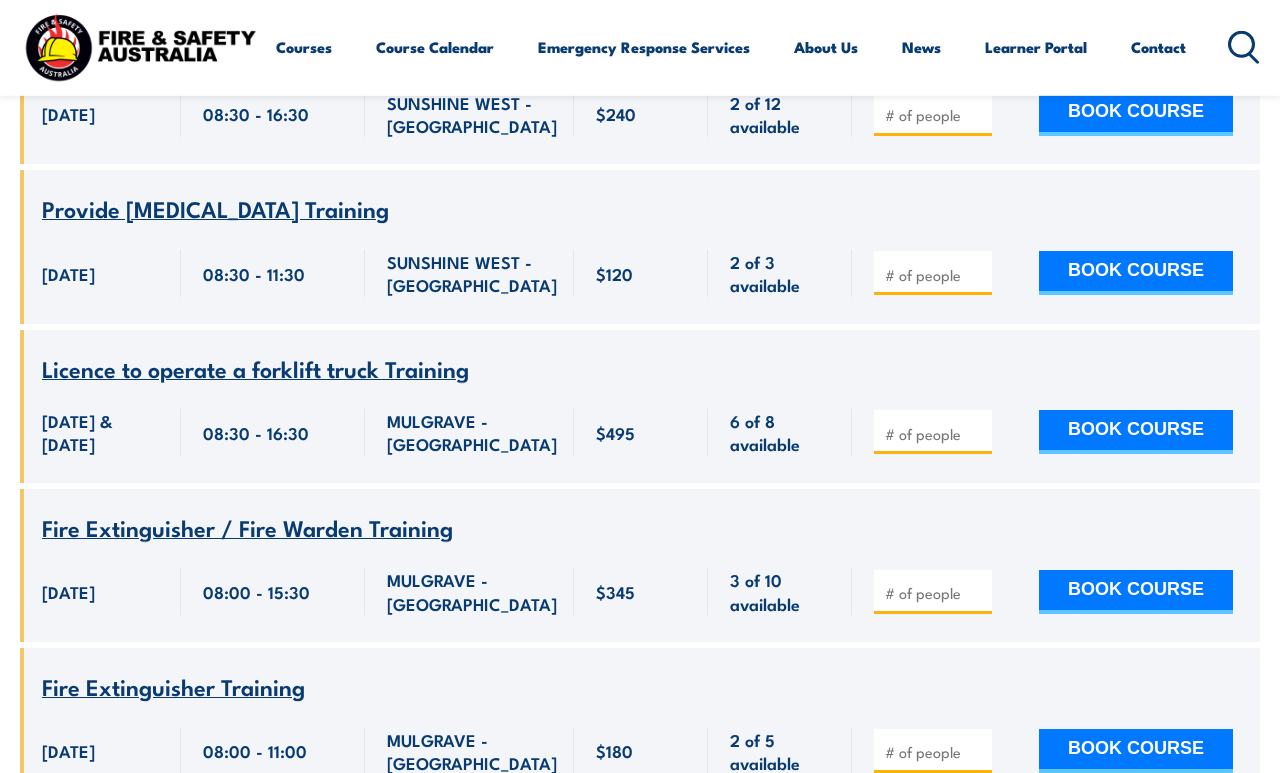 click on "Licence to operate a forklift truck Training" at bounding box center [255, 368] 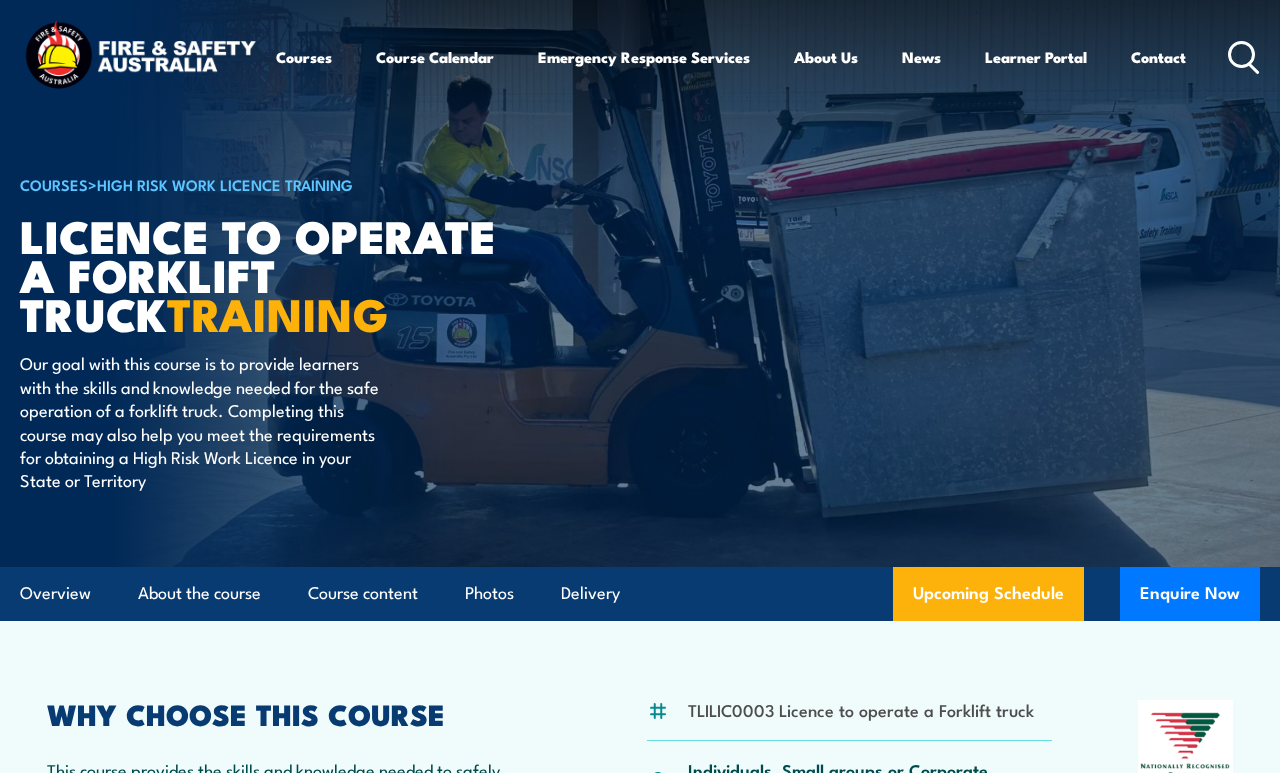 scroll, scrollTop: 9, scrollLeft: 0, axis: vertical 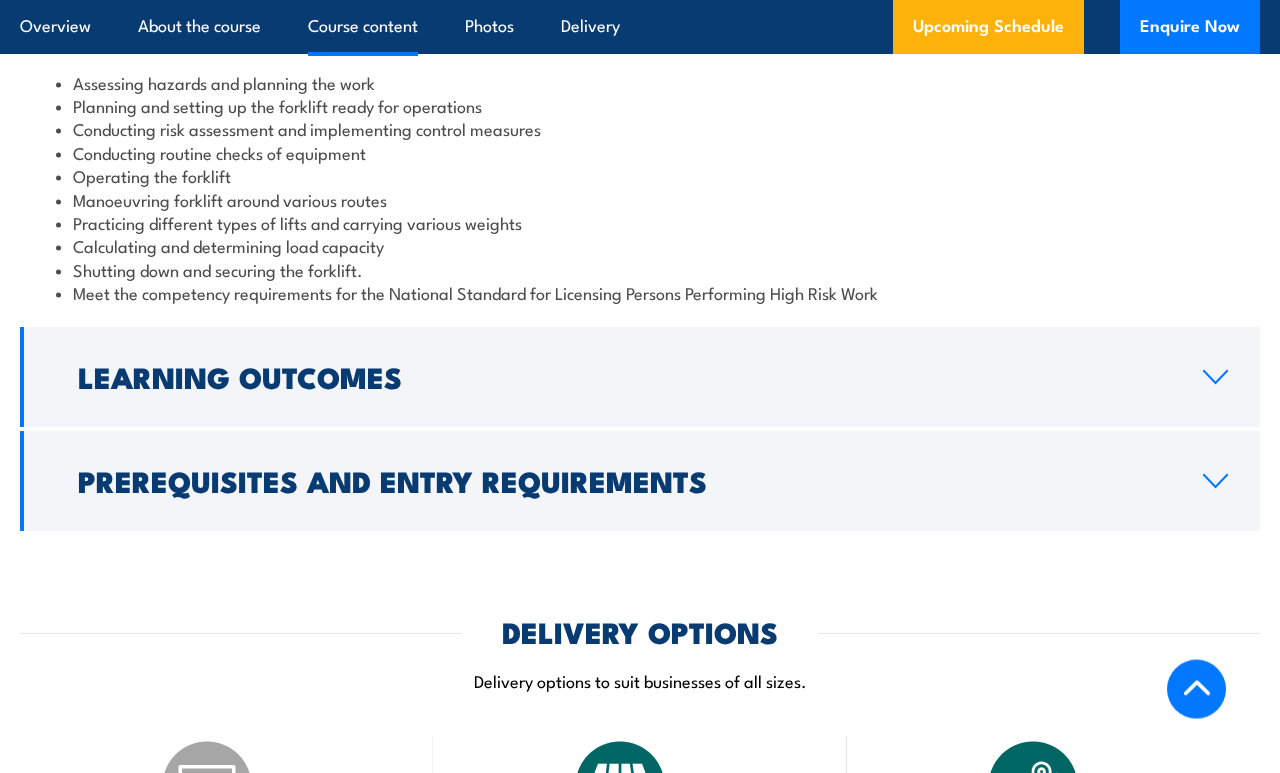 click on "Prerequisites and Entry Requirements" at bounding box center (624, 480) 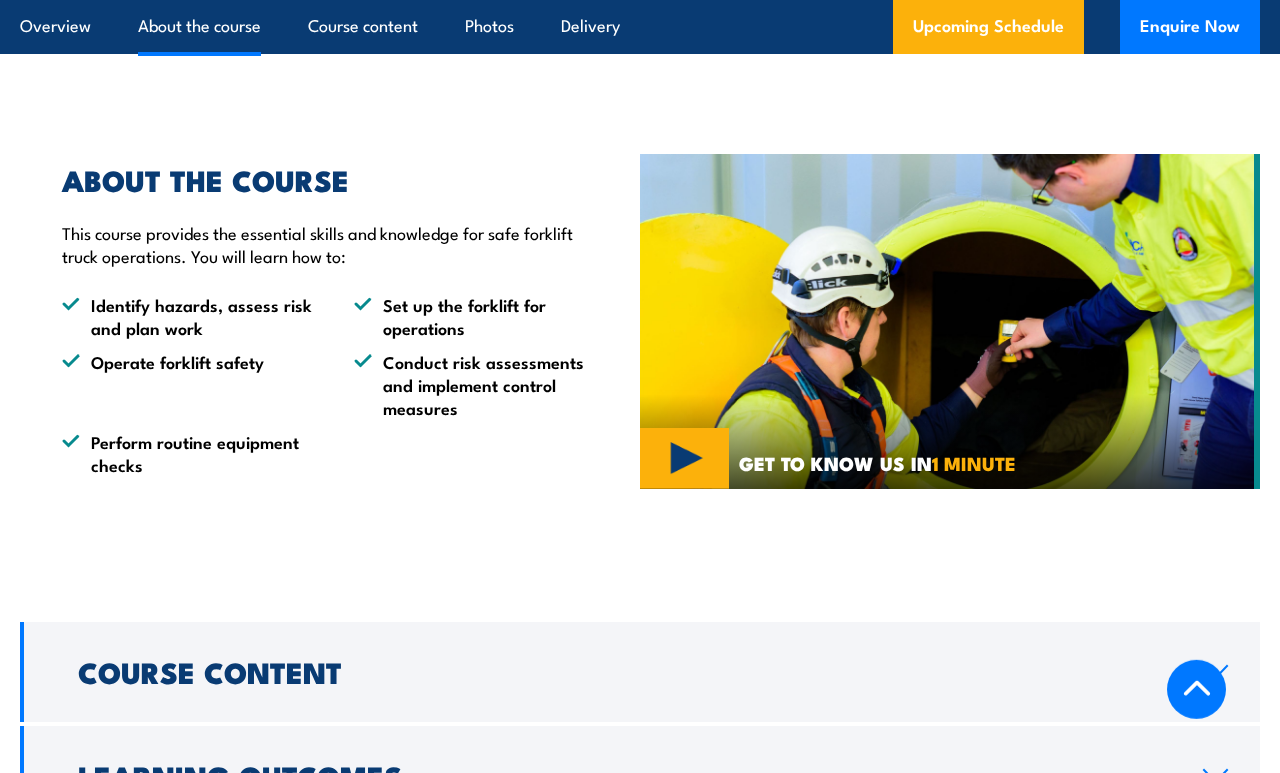 scroll, scrollTop: 1181, scrollLeft: 0, axis: vertical 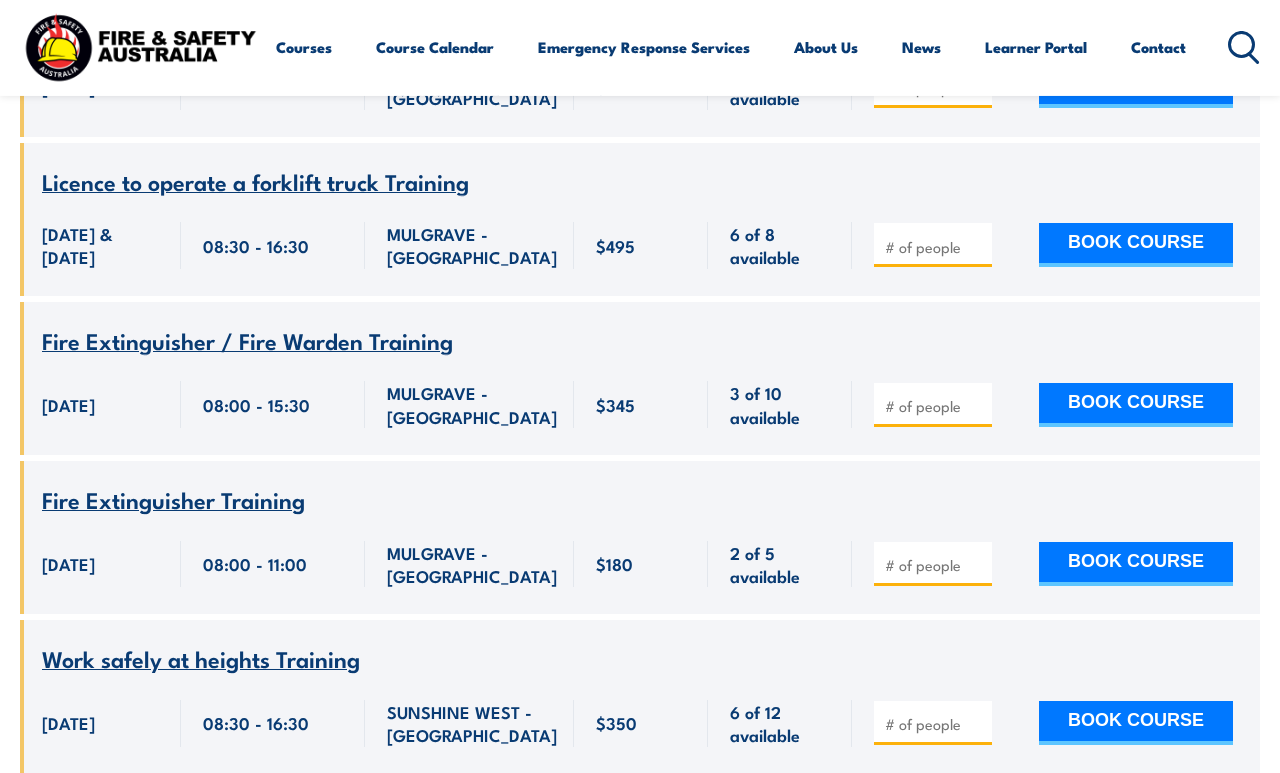 click on "Work safely at heights Training" at bounding box center [201, 658] 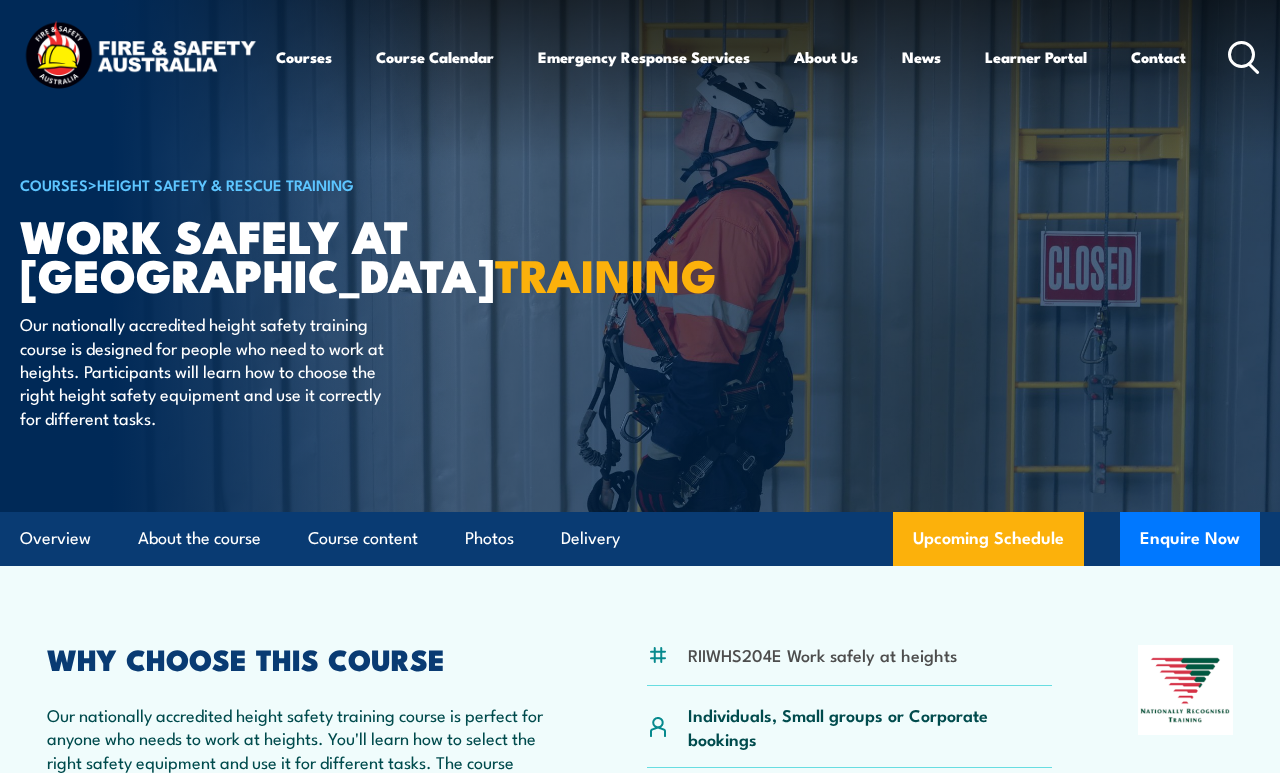 scroll, scrollTop: 0, scrollLeft: 0, axis: both 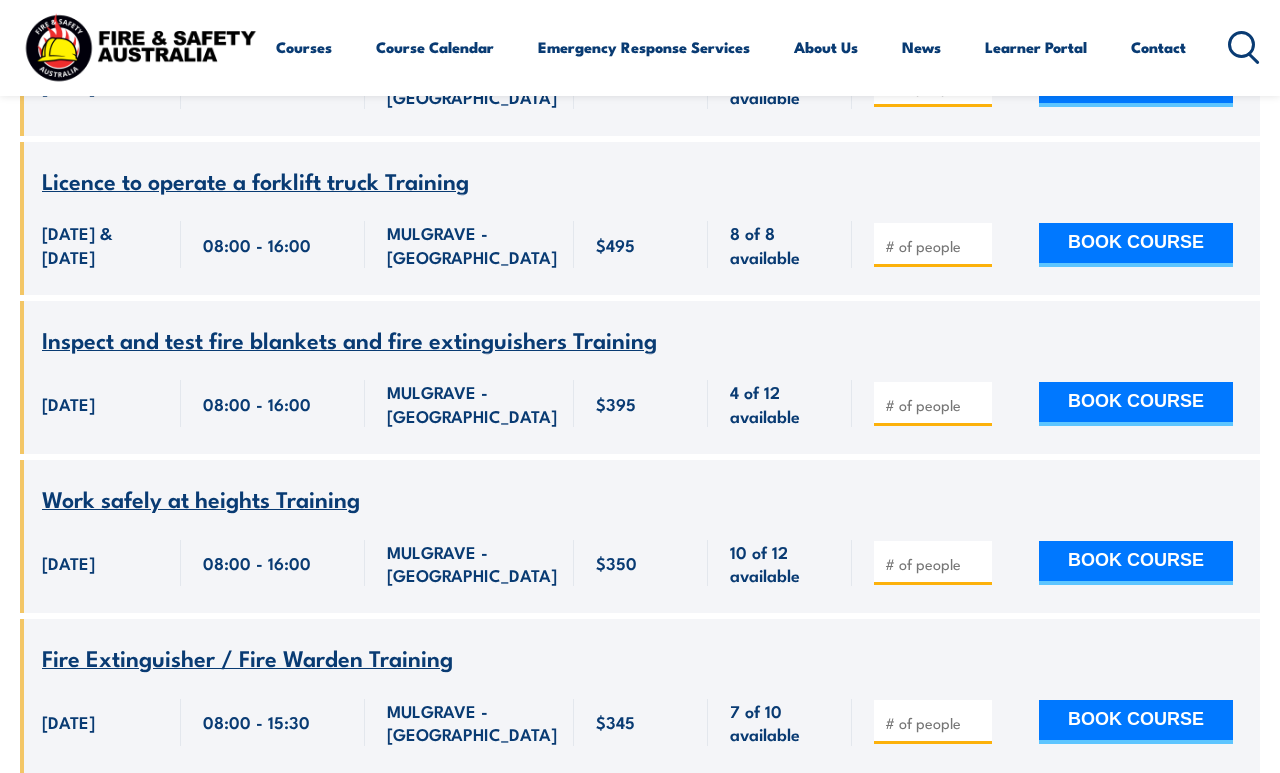 click on "Work safely at heights Training" at bounding box center [201, 498] 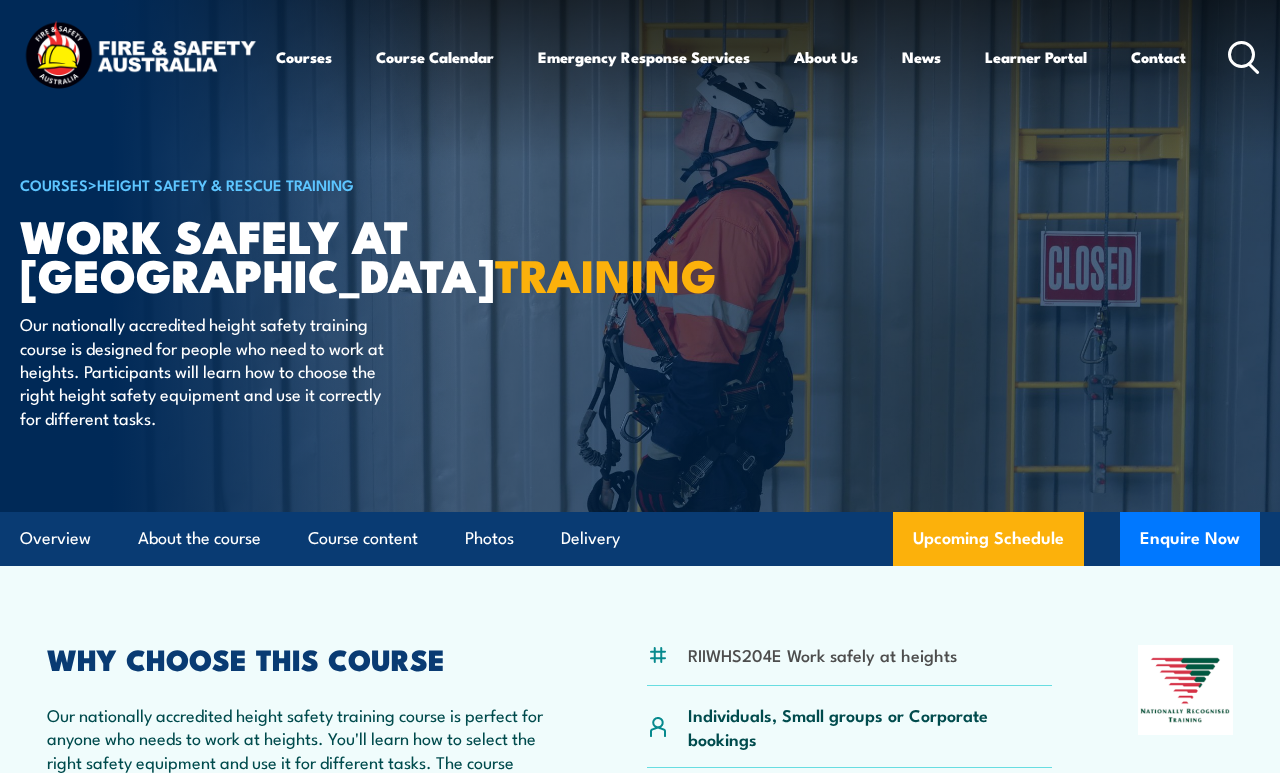 scroll, scrollTop: 9, scrollLeft: 0, axis: vertical 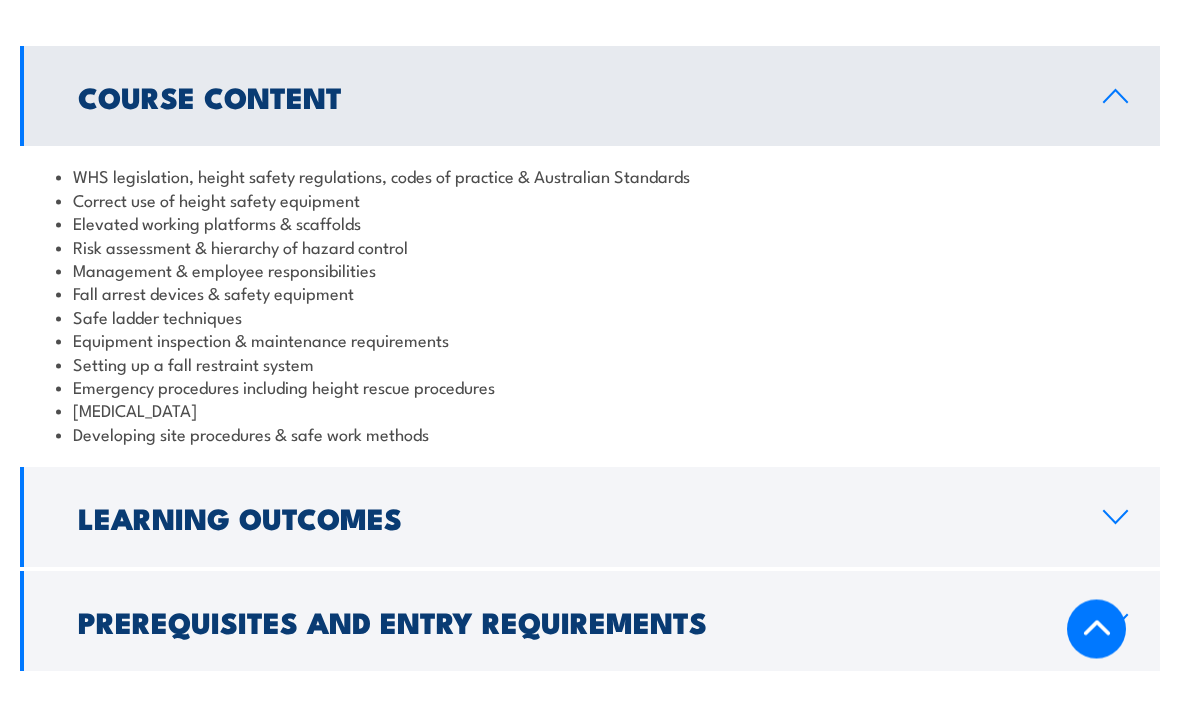click on "Prerequisites and Entry Requirements" at bounding box center (574, 622) 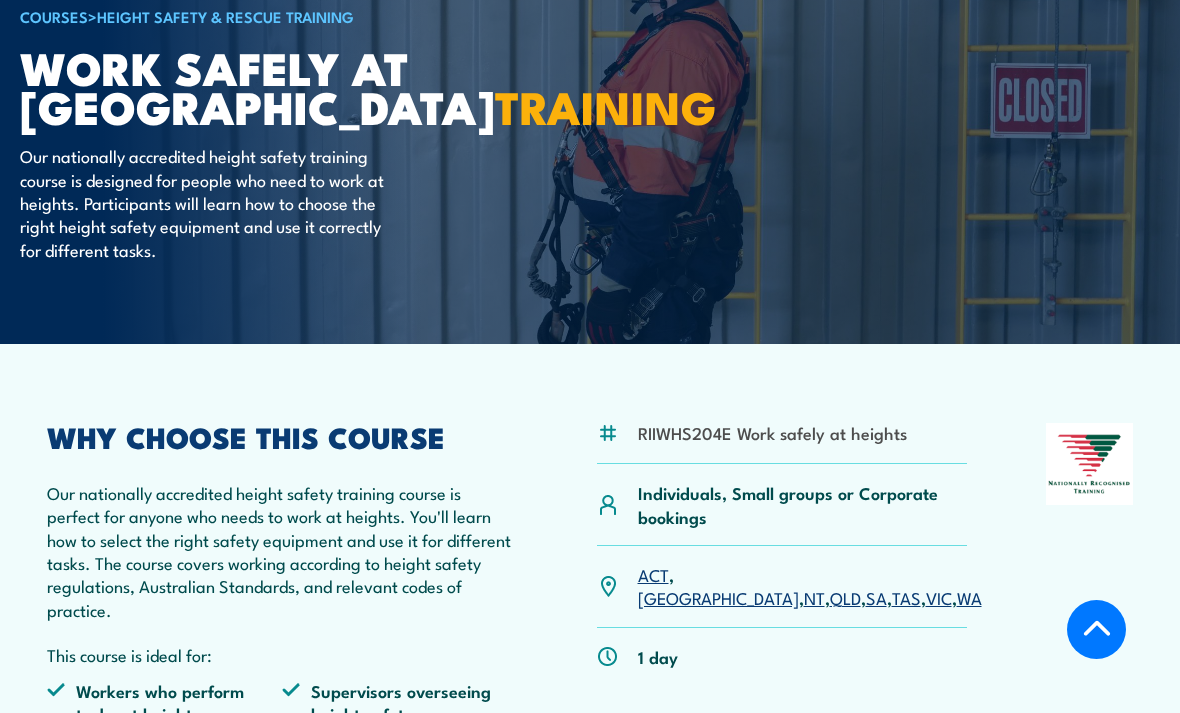scroll, scrollTop: 0, scrollLeft: 0, axis: both 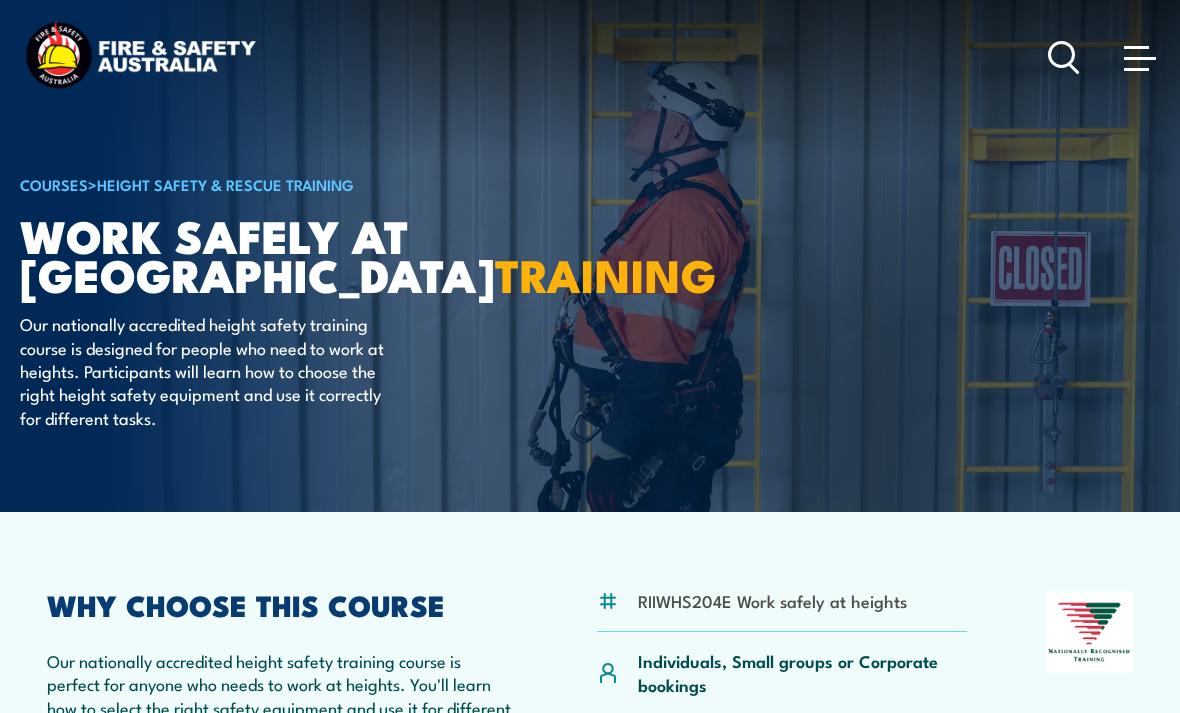 click on "COURSES" at bounding box center [54, 184] 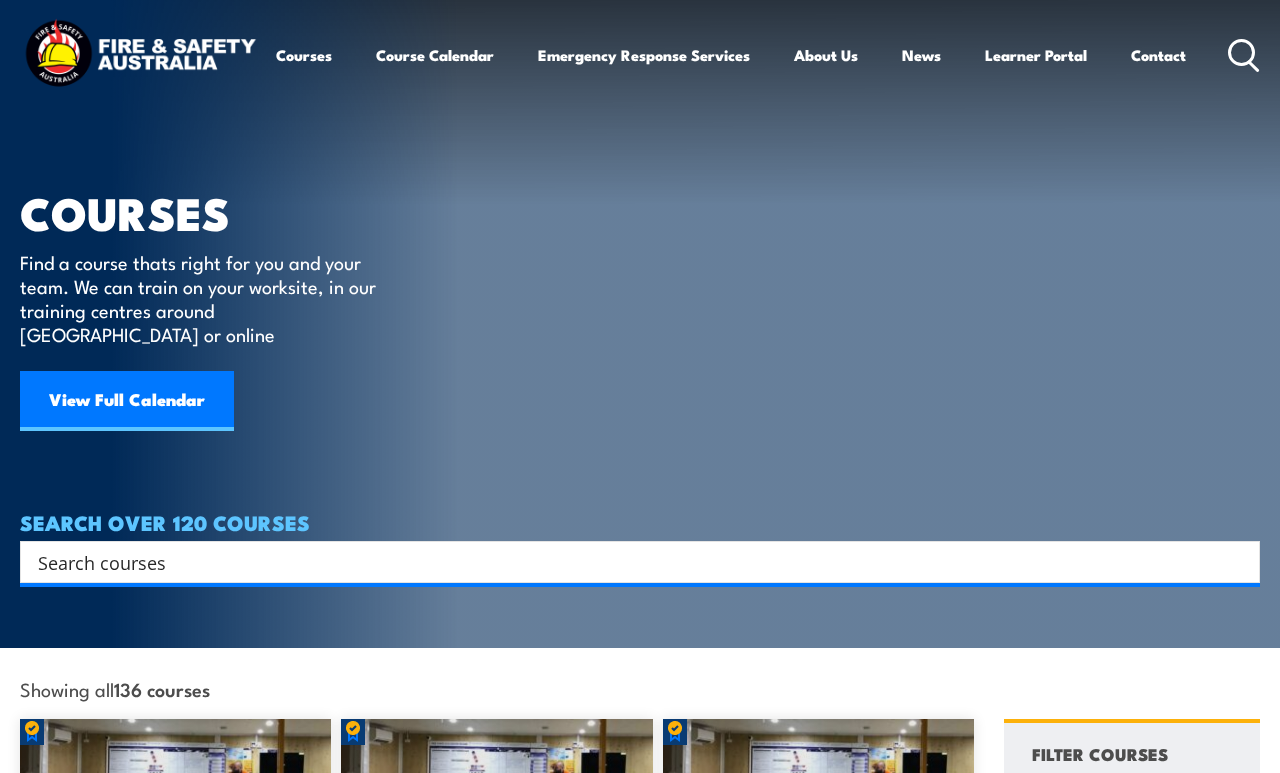 scroll, scrollTop: 0, scrollLeft: 0, axis: both 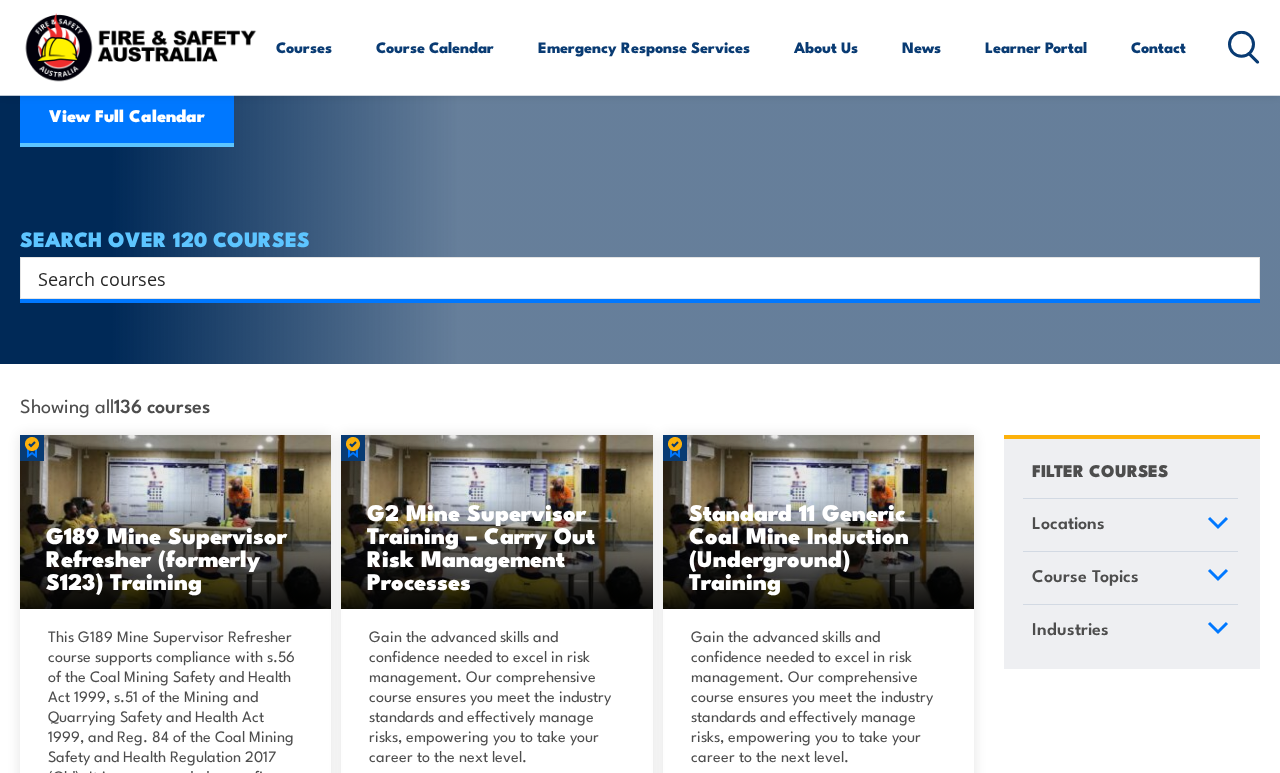 click on "Course Topics" at bounding box center (1085, 575) 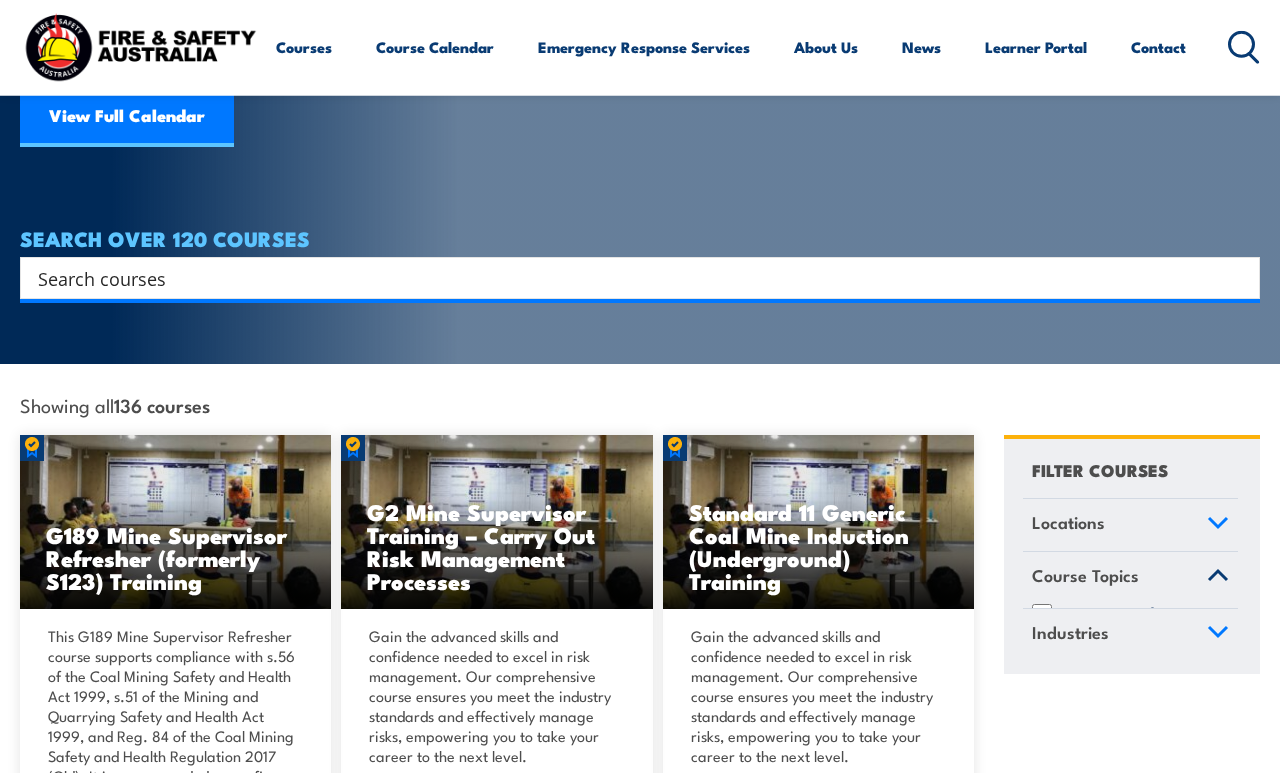 scroll, scrollTop: 285, scrollLeft: 0, axis: vertical 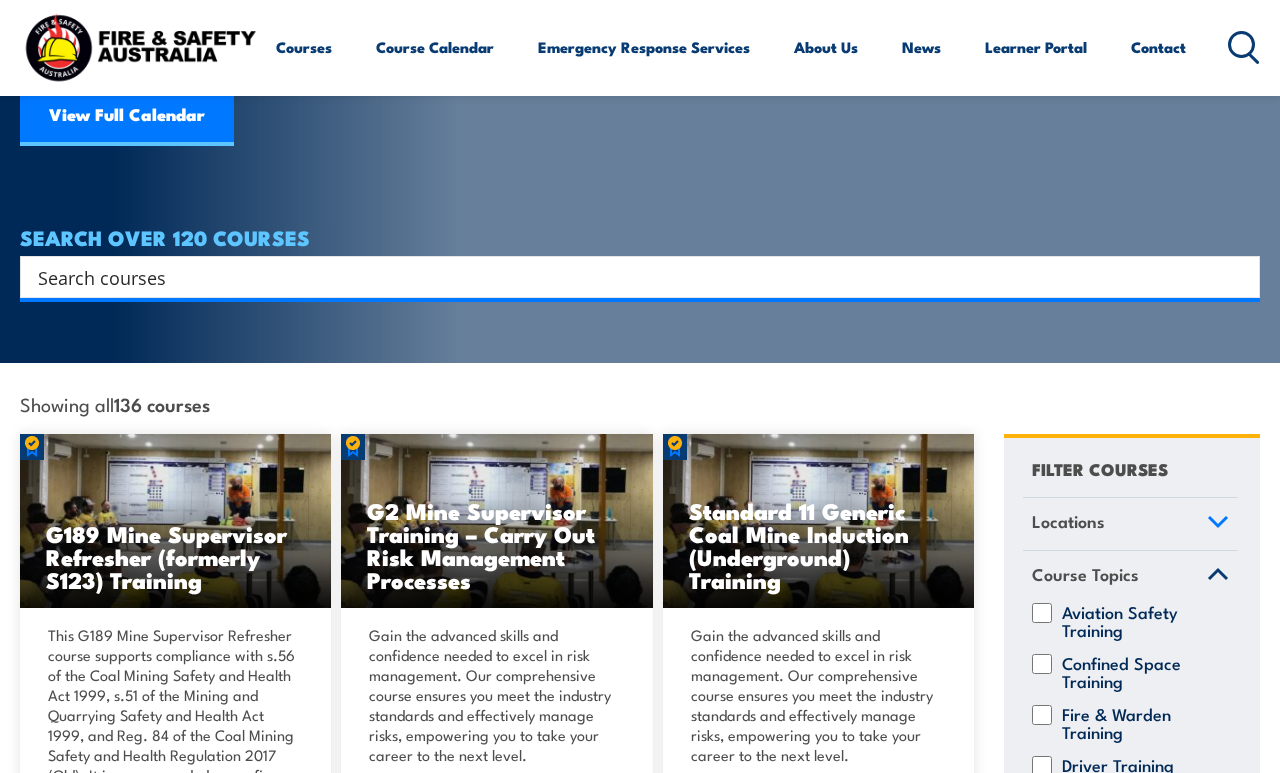 click on "Confined Space Training" at bounding box center (1145, 672) 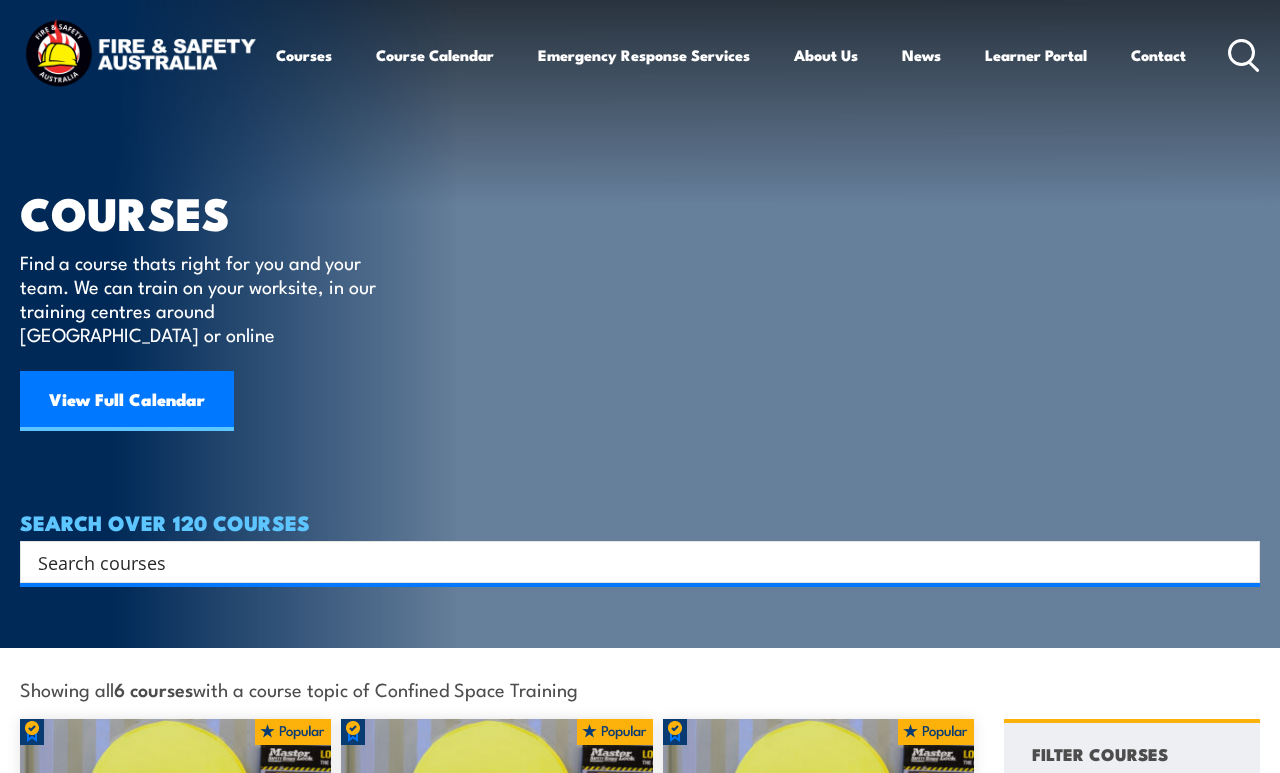 scroll, scrollTop: 9, scrollLeft: 0, axis: vertical 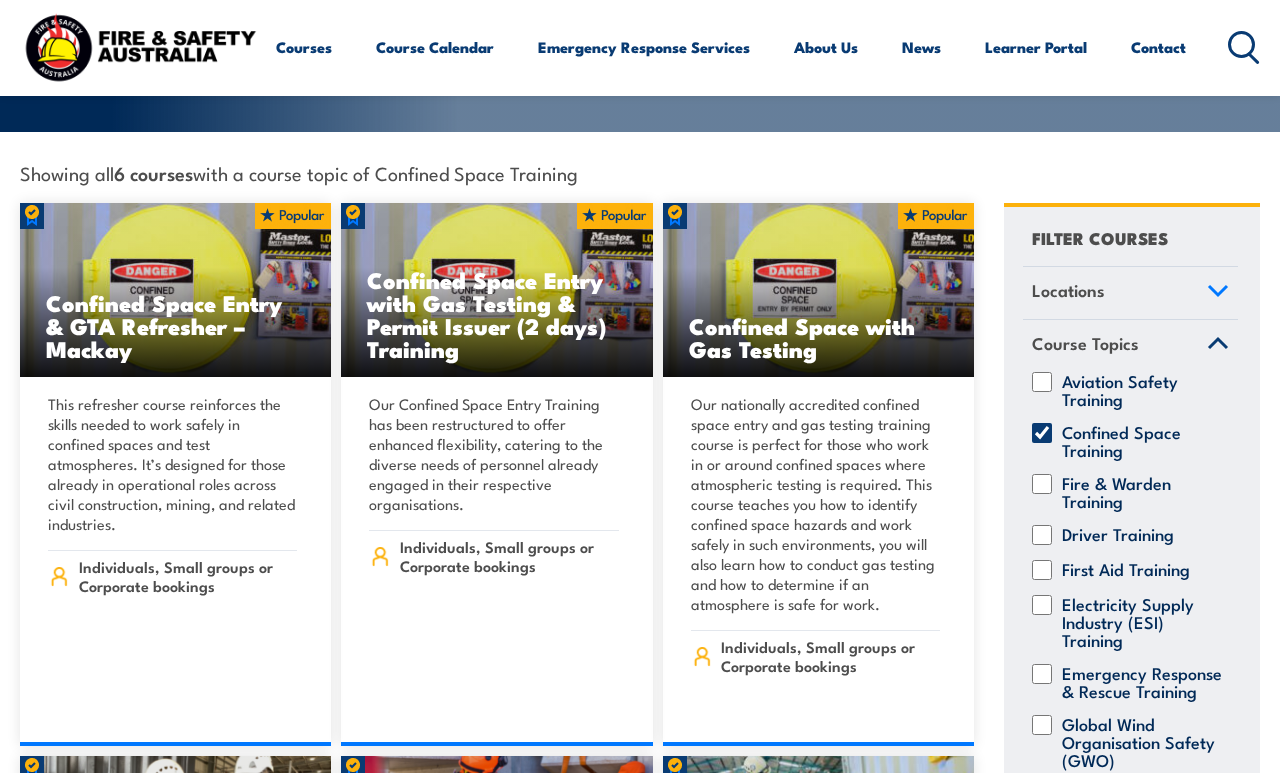click on "Confined Space Training" at bounding box center (1042, 433) 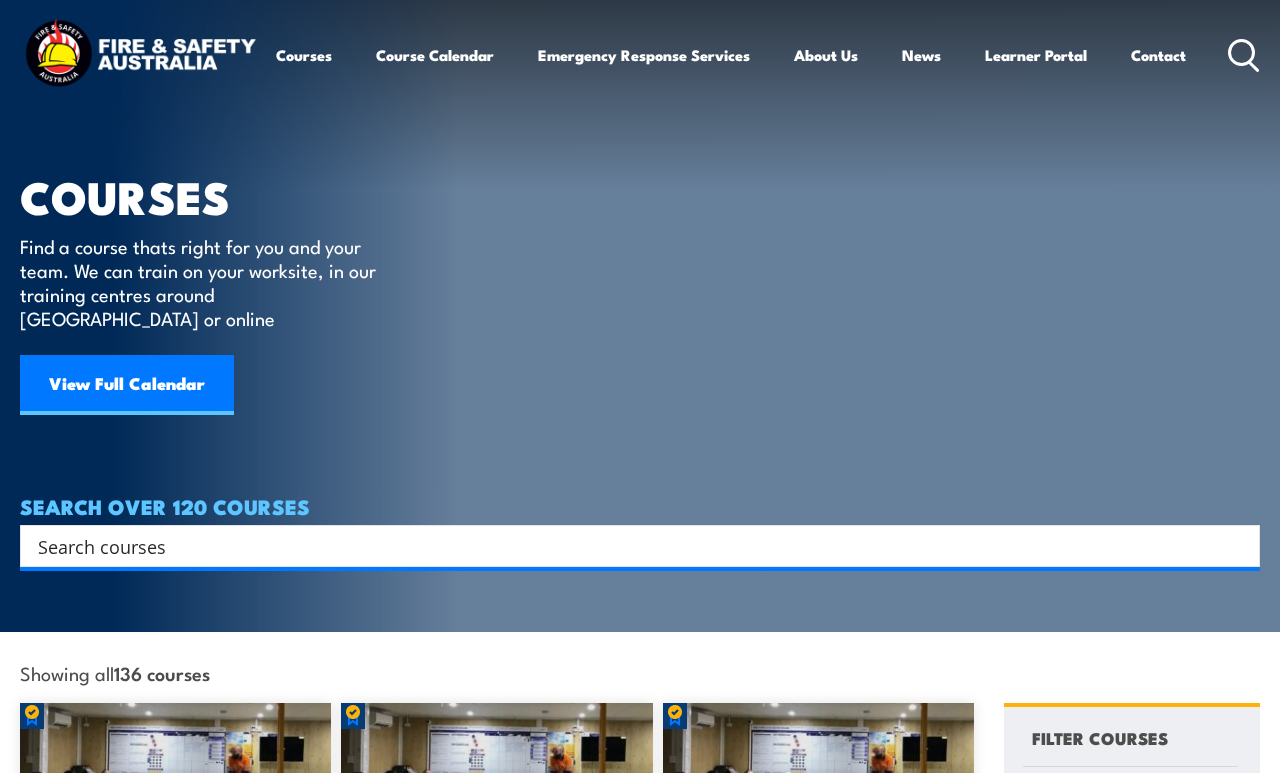 scroll, scrollTop: 54, scrollLeft: 0, axis: vertical 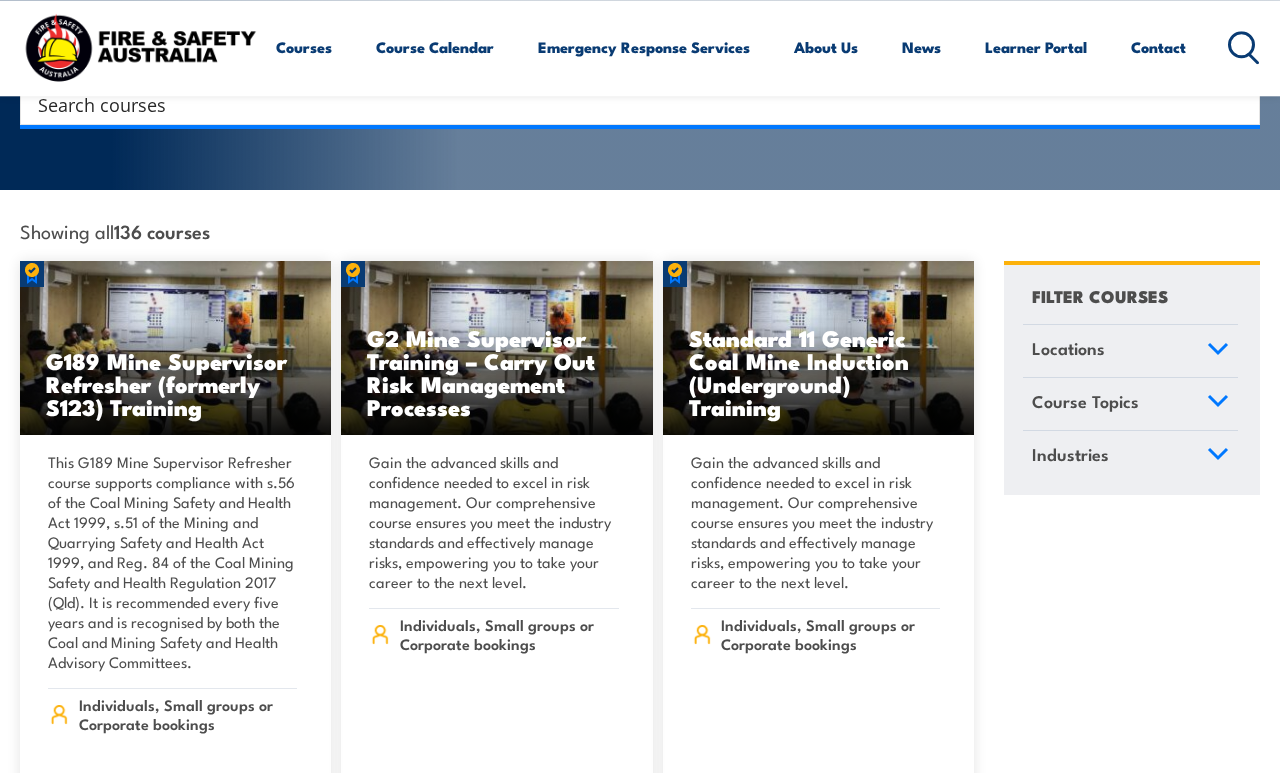 click on "Industries" at bounding box center (1070, 454) 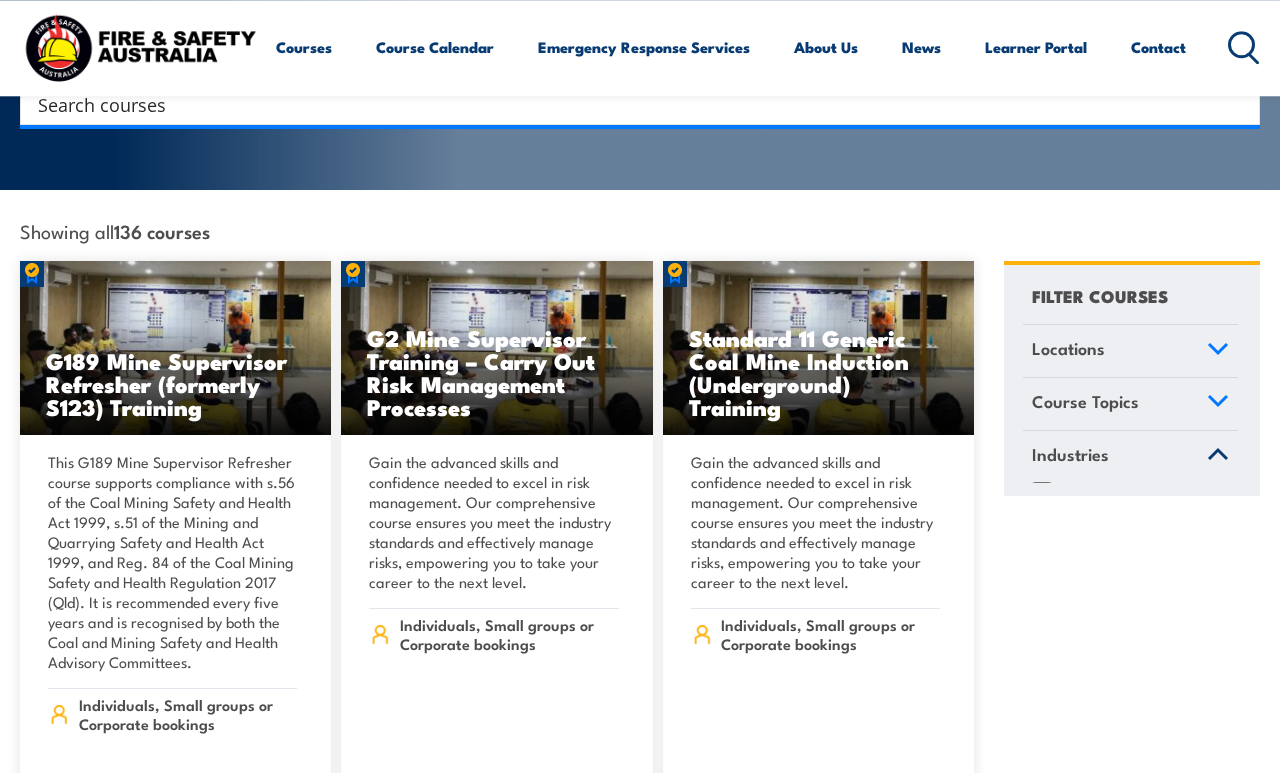 scroll, scrollTop: 458, scrollLeft: 0, axis: vertical 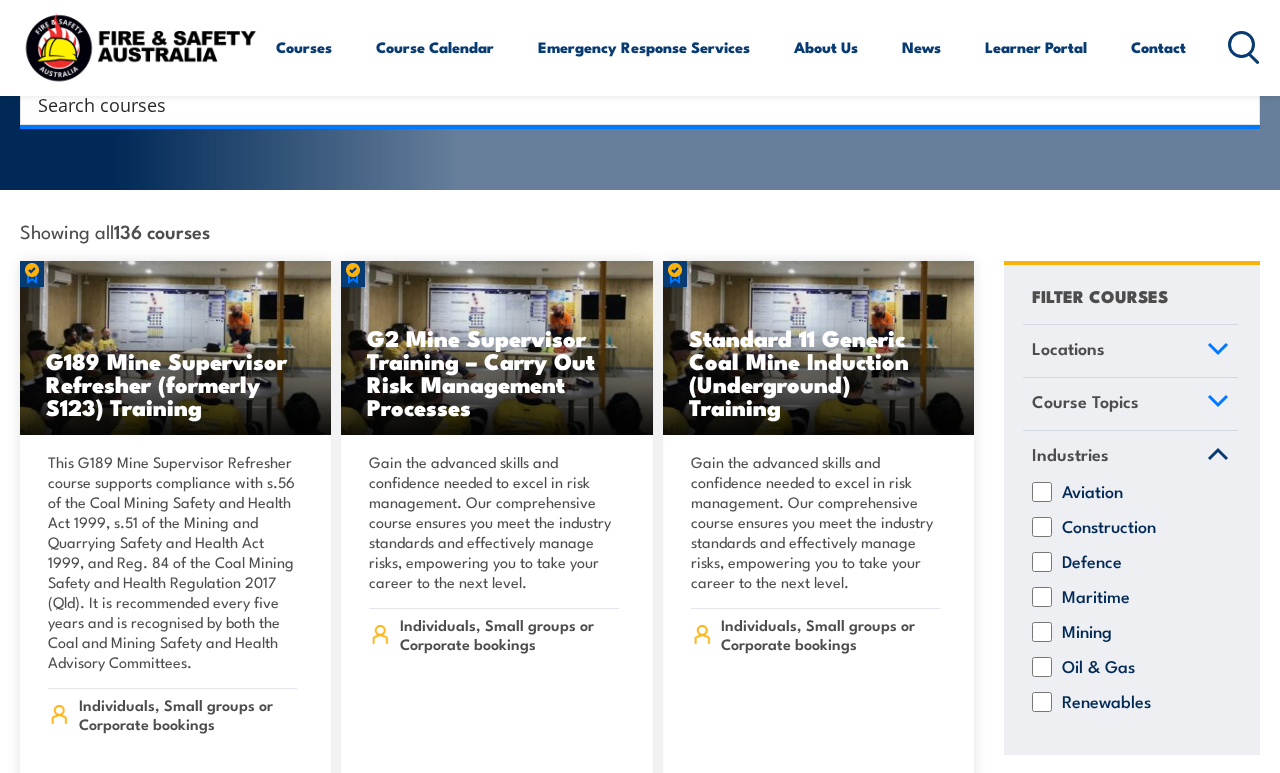 click on "Mining" at bounding box center [1042, 632] 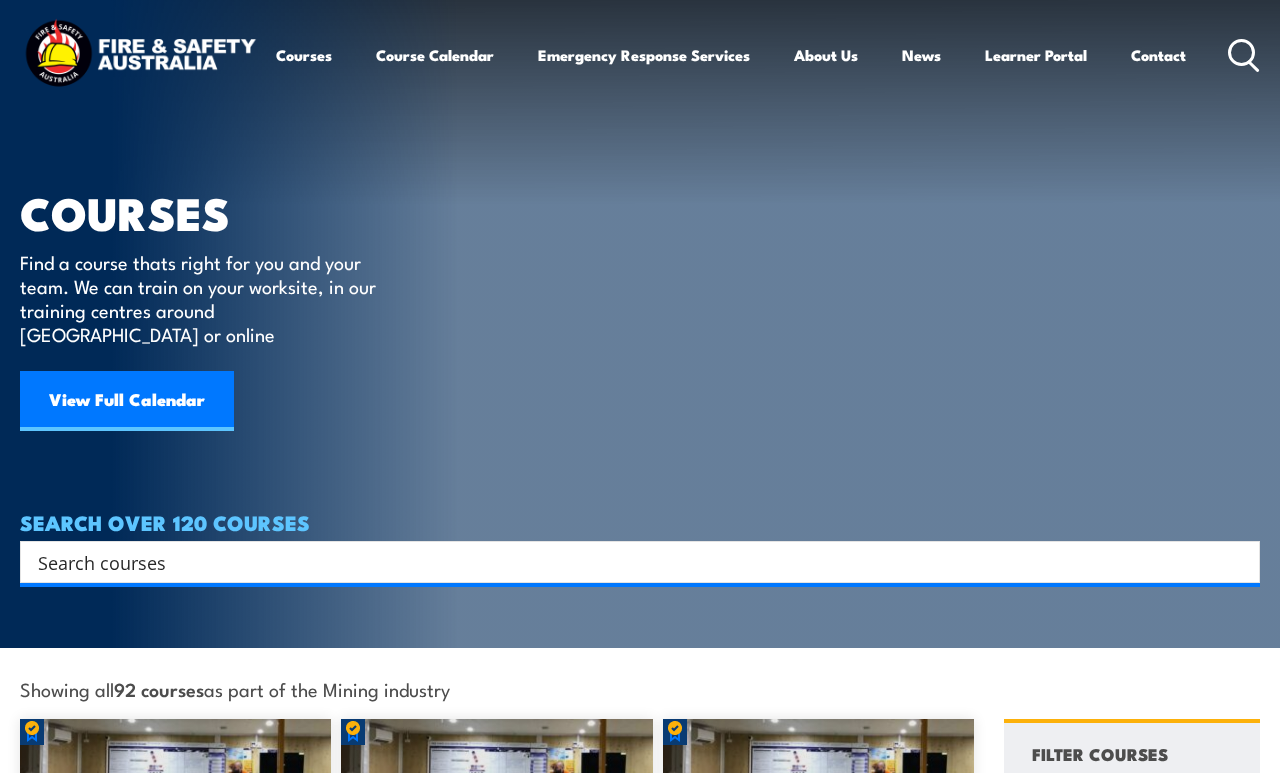 scroll, scrollTop: 9, scrollLeft: 0, axis: vertical 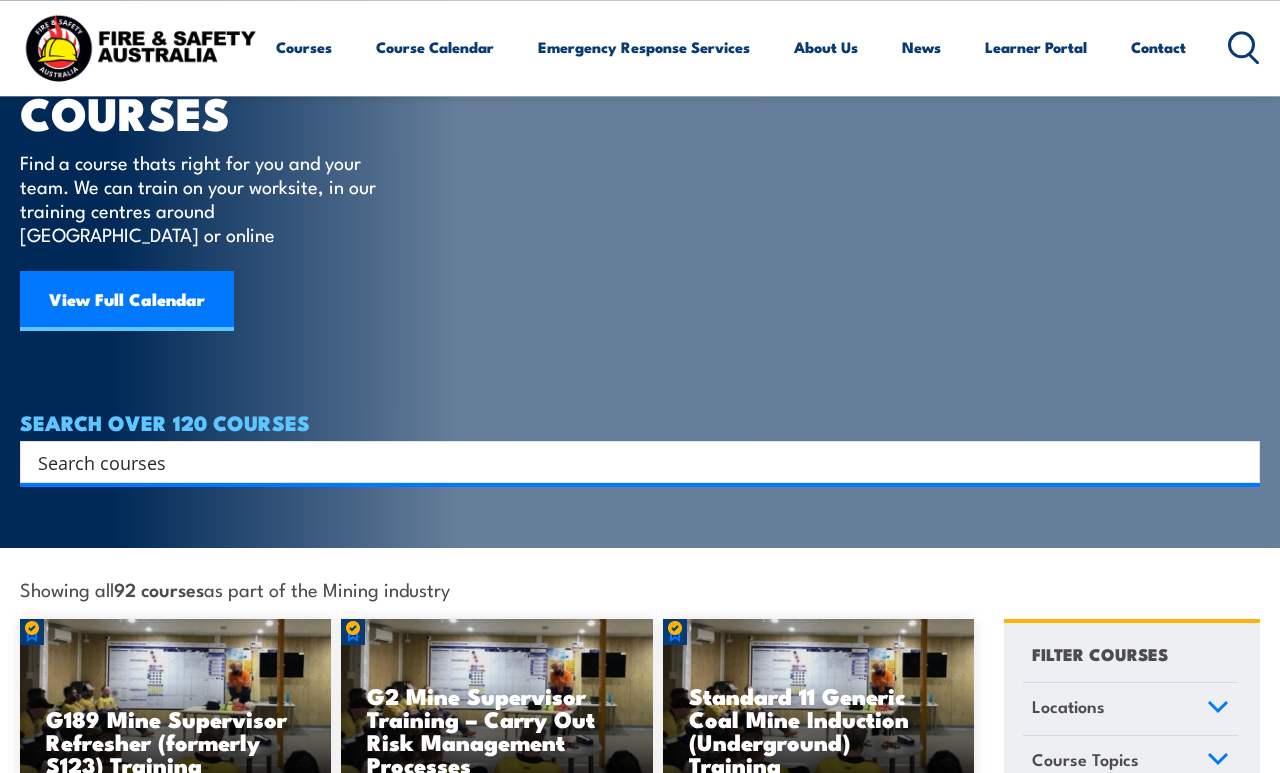 click on "Locations" at bounding box center (1068, 706) 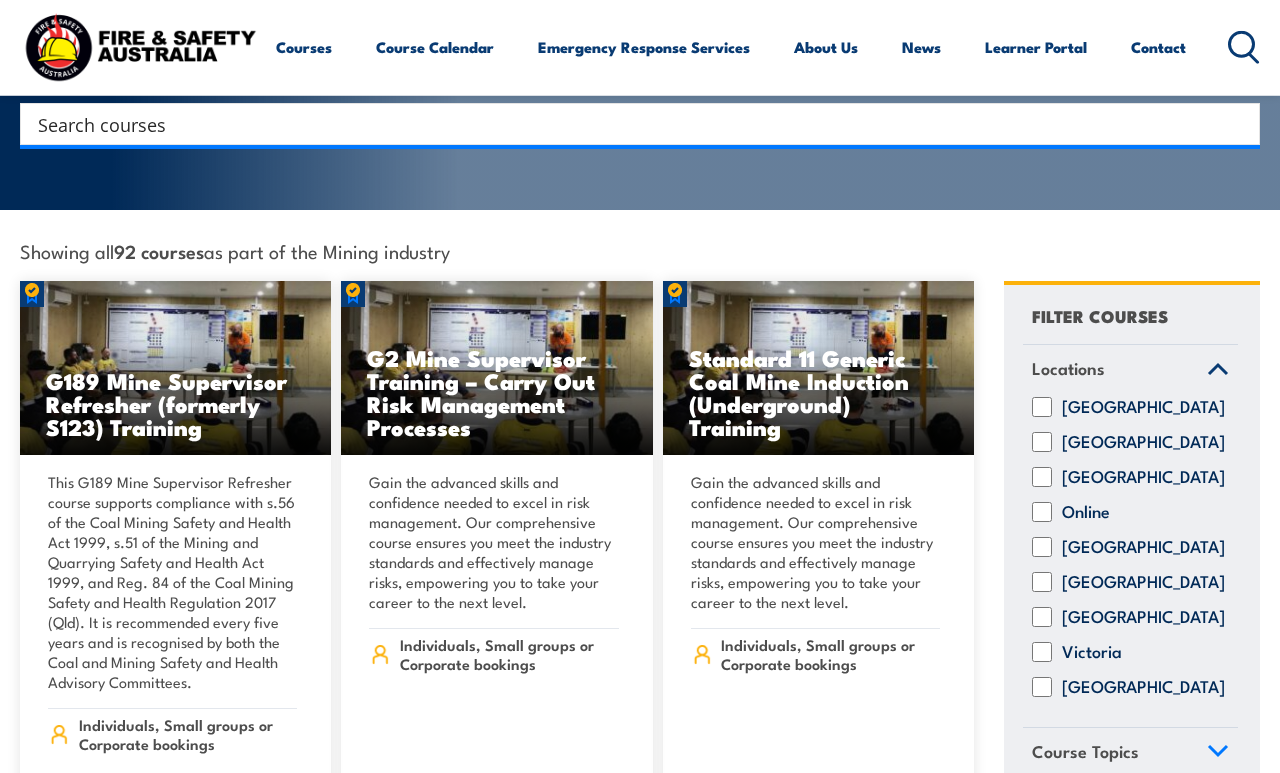 scroll, scrollTop: 439, scrollLeft: 0, axis: vertical 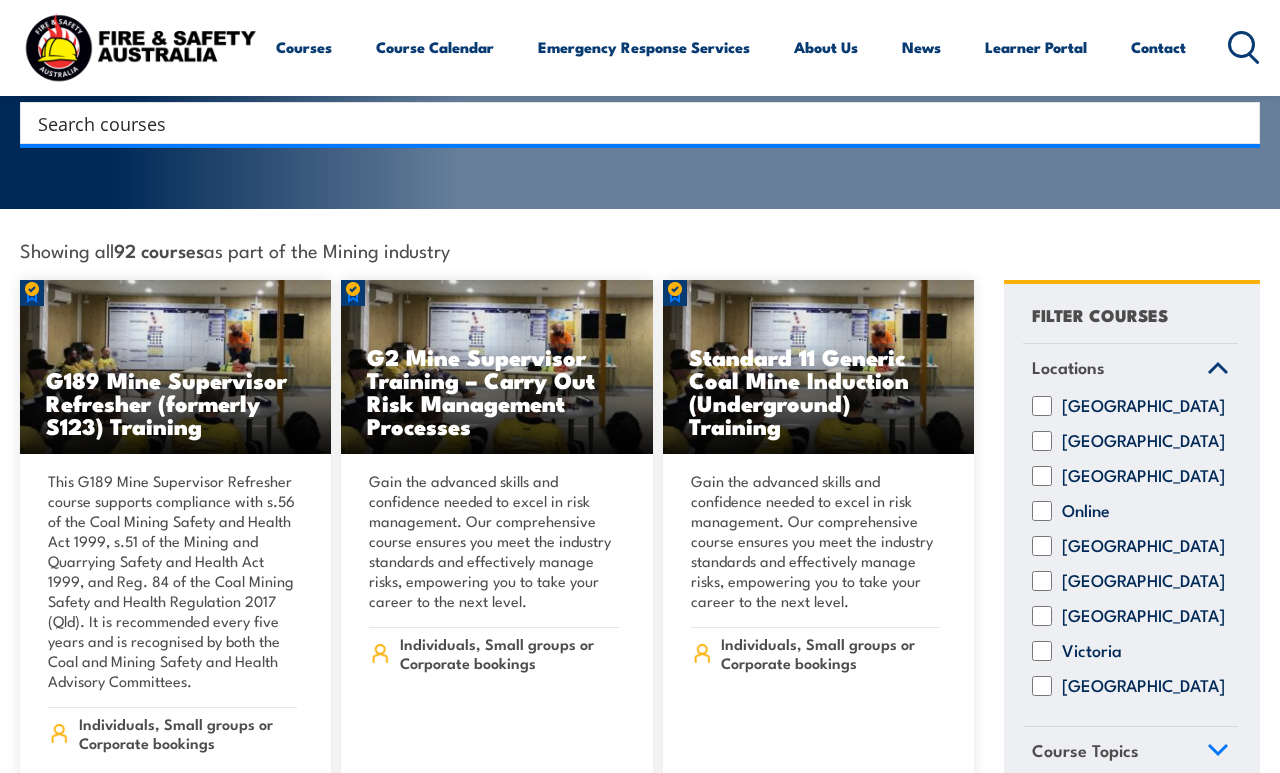 click on "Victoria" at bounding box center (1042, 651) 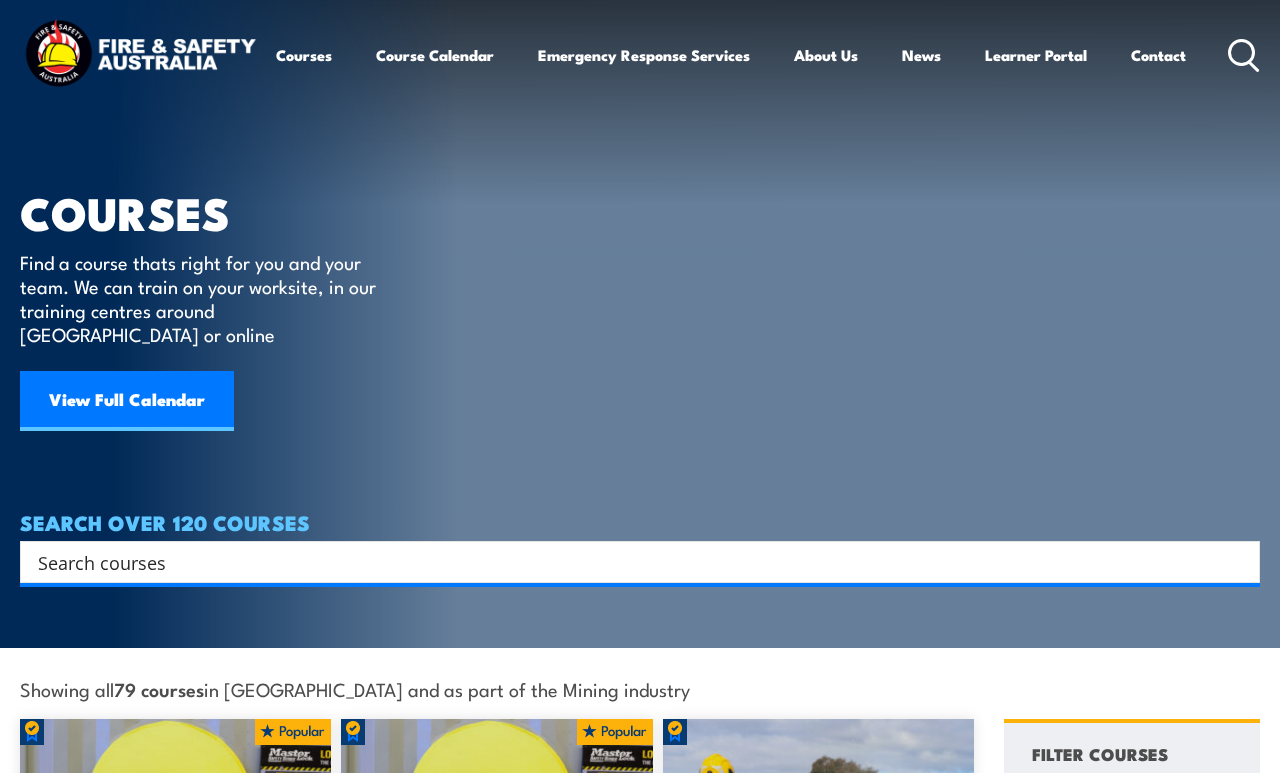 scroll, scrollTop: 0, scrollLeft: 0, axis: both 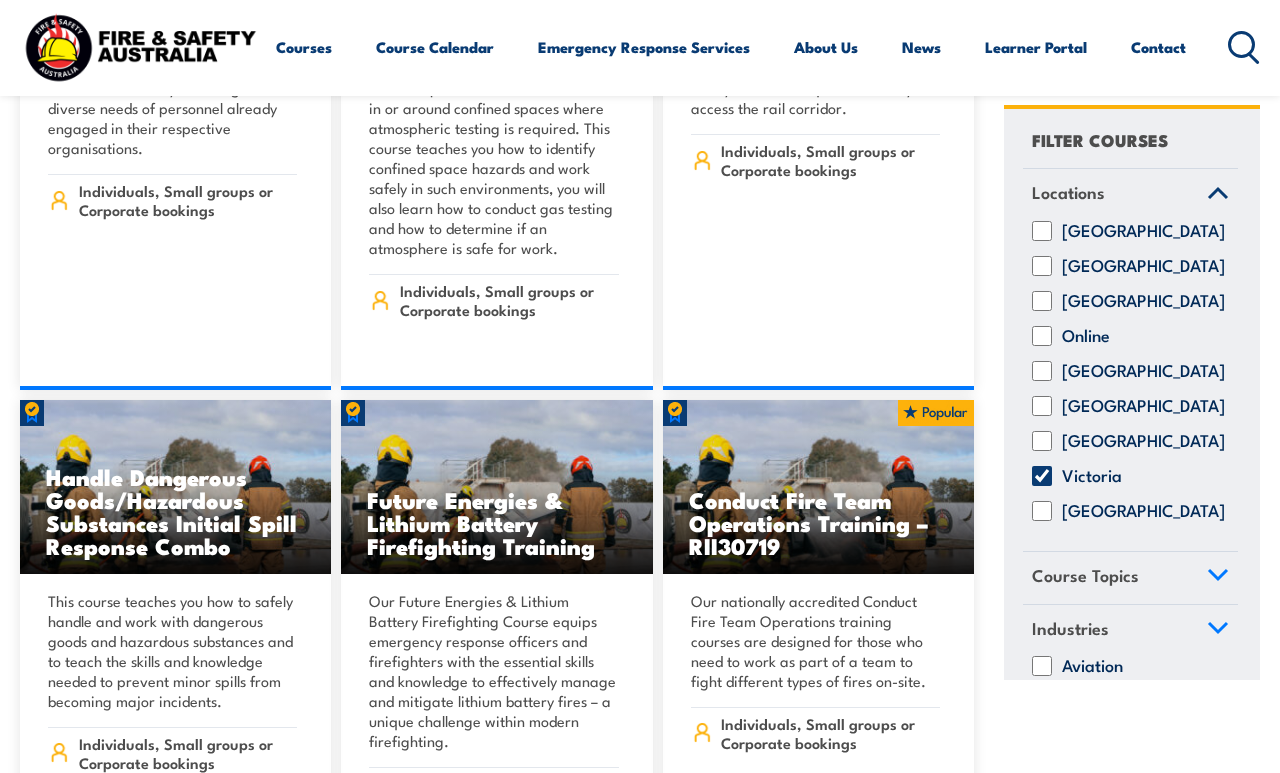 click on "Course Topics" at bounding box center (1130, 578) 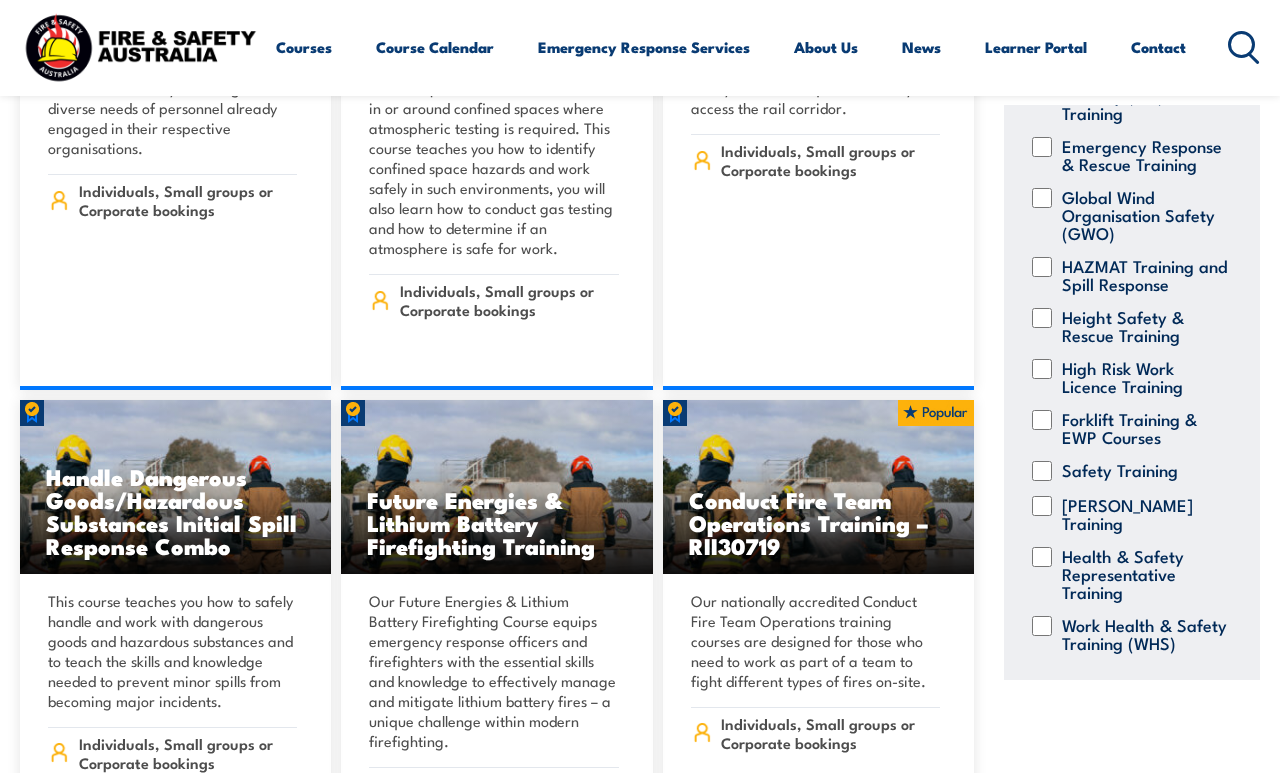 click on "Industries" at bounding box center [1070, 705] 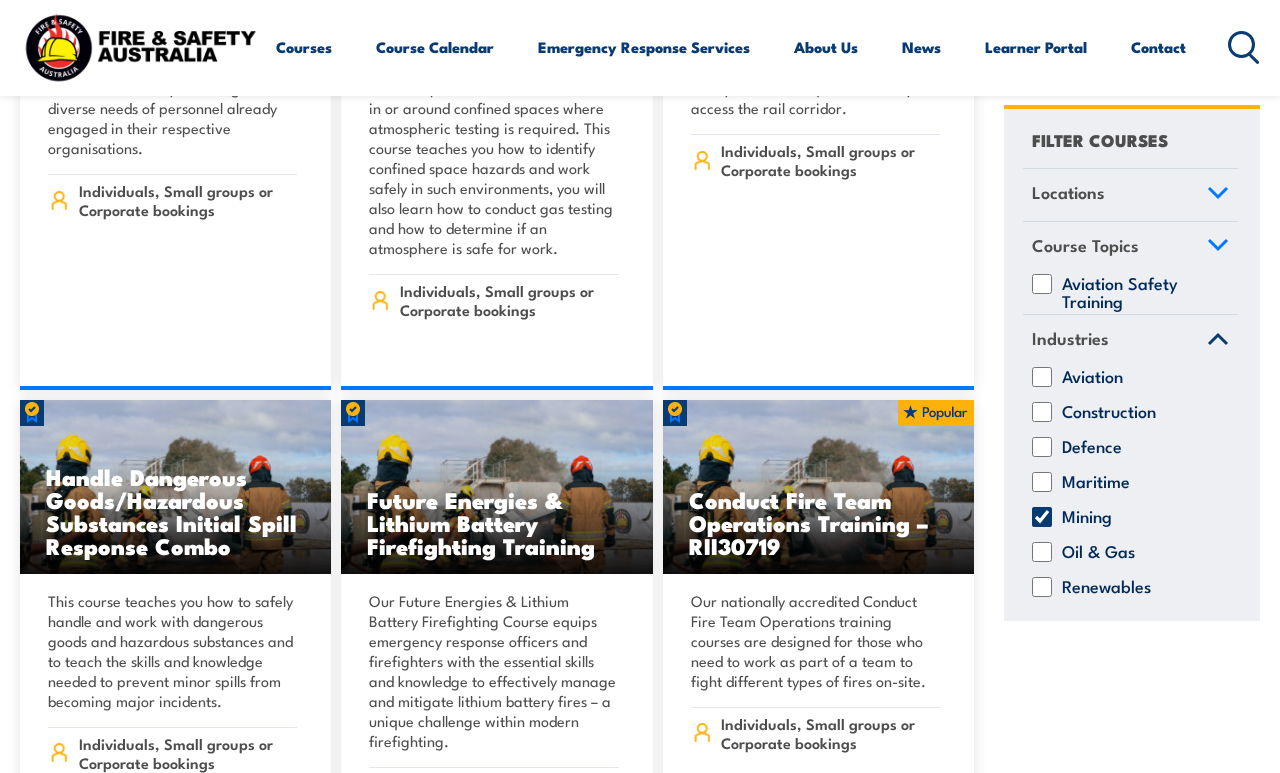 scroll, scrollTop: 0, scrollLeft: 0, axis: both 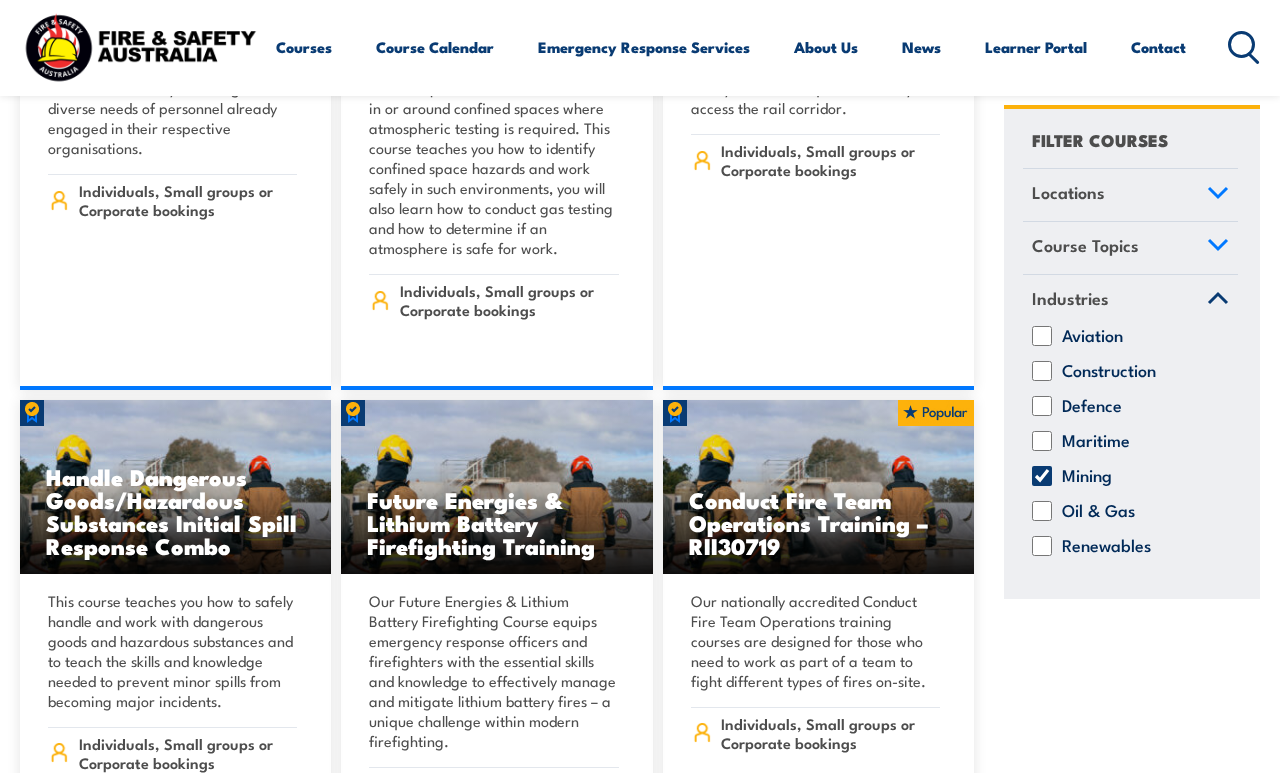click on "Mining" at bounding box center [1042, 476] 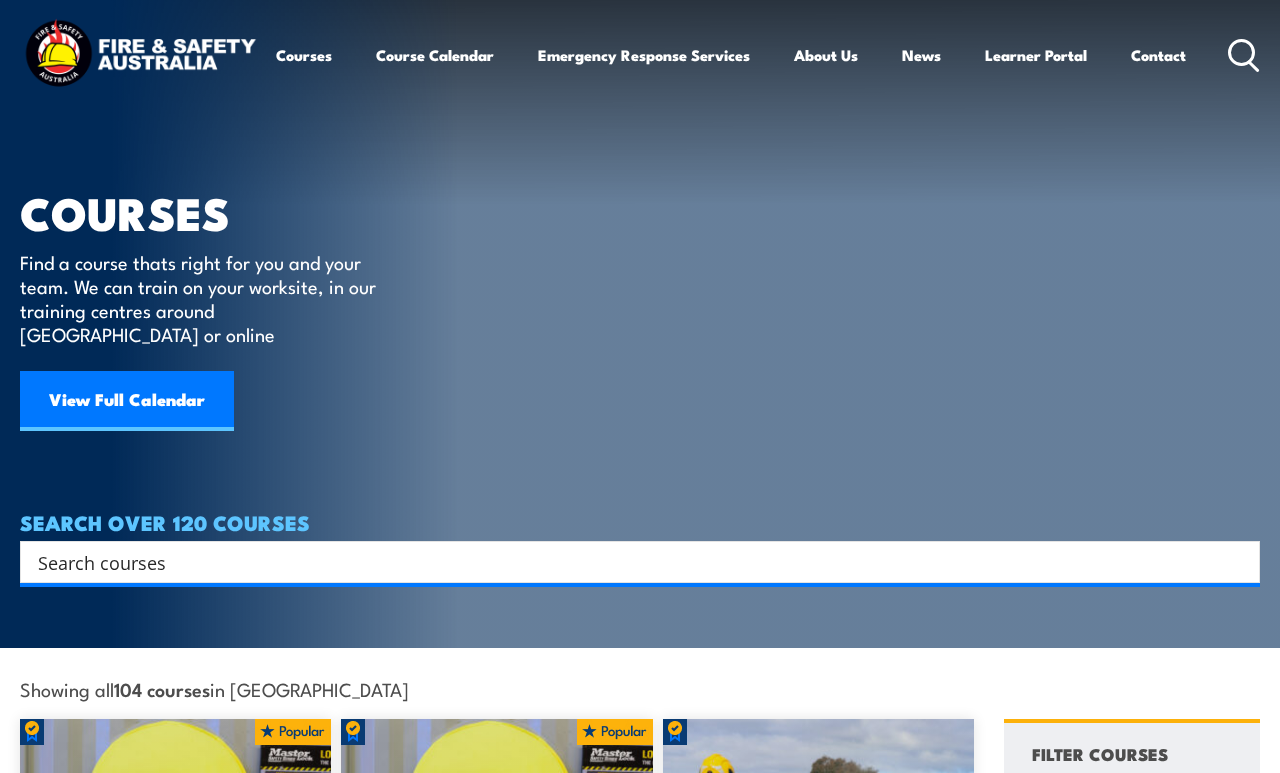scroll, scrollTop: 9, scrollLeft: 0, axis: vertical 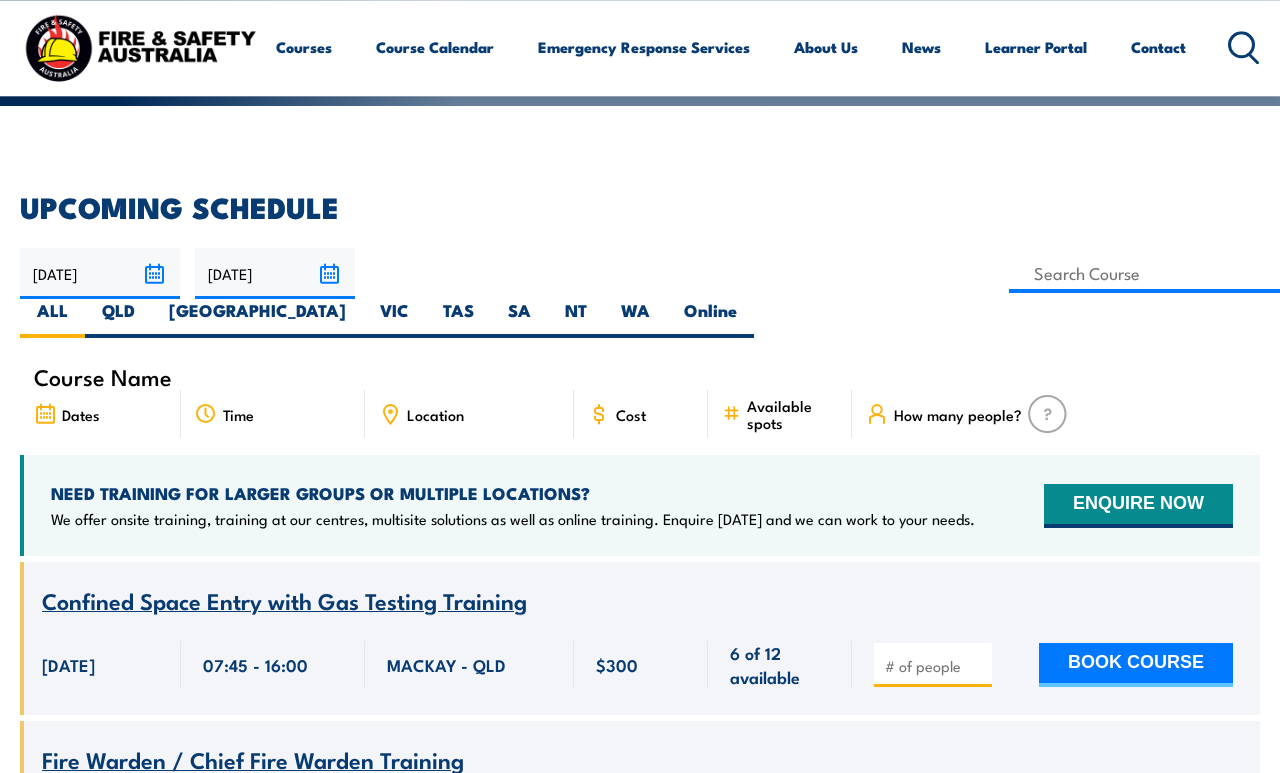 click on "Location" at bounding box center (435, 414) 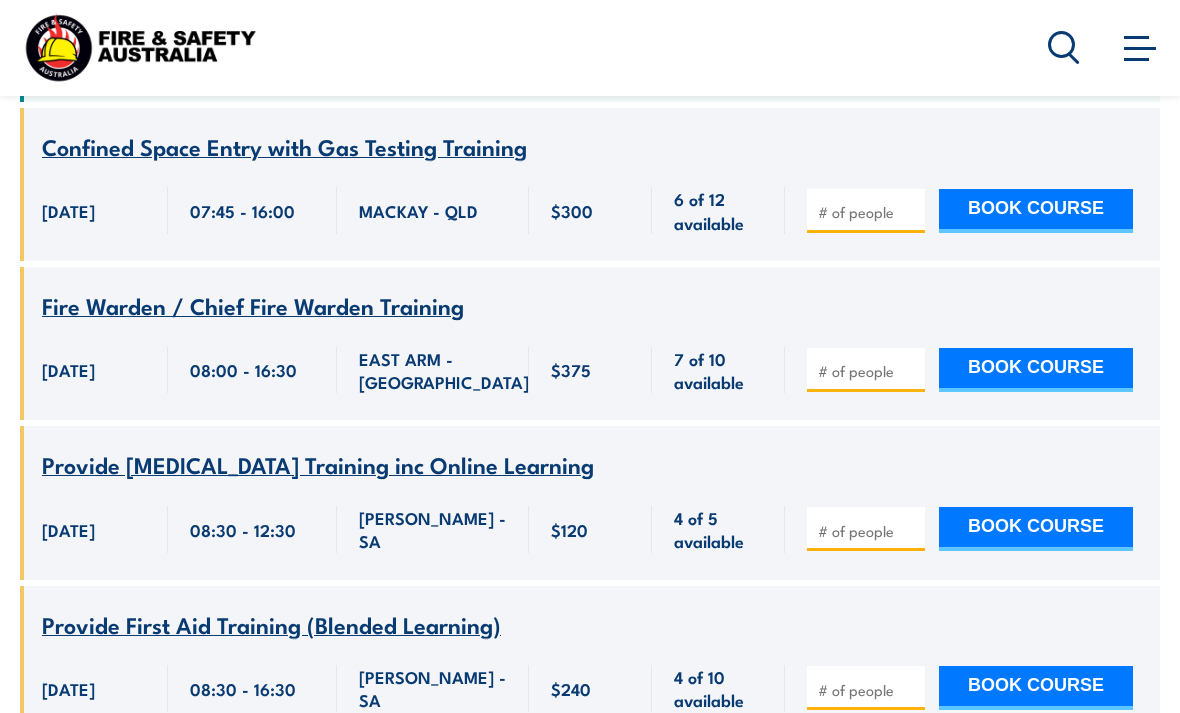 scroll, scrollTop: 924, scrollLeft: 0, axis: vertical 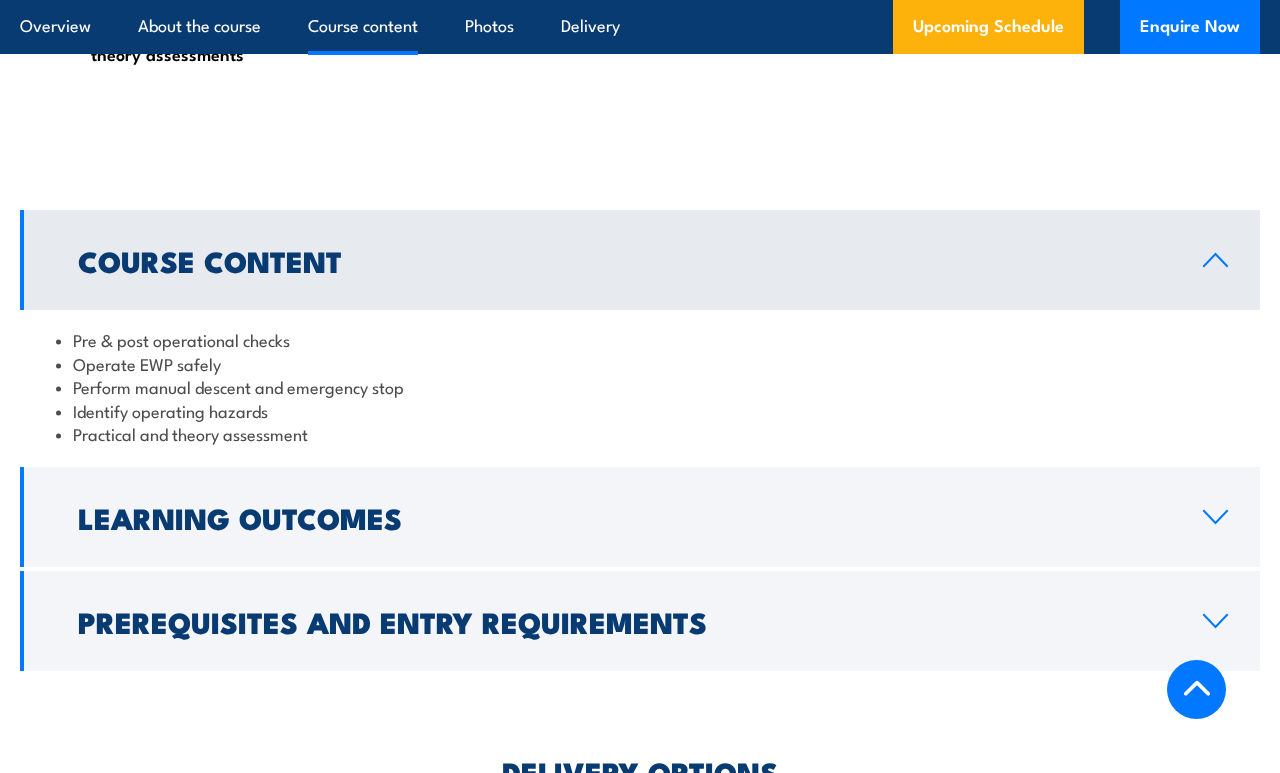 click on "Prerequisites and Entry Requirements" at bounding box center [624, 621] 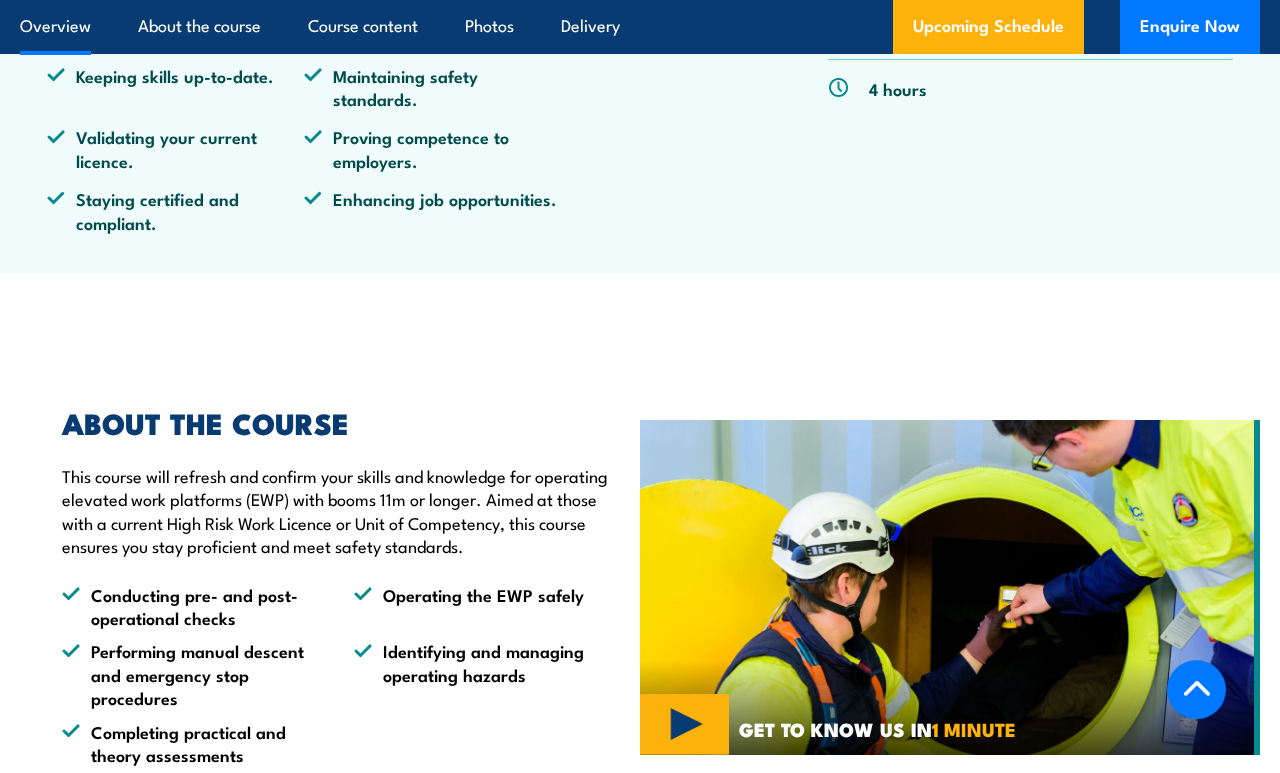 scroll, scrollTop: 849, scrollLeft: 0, axis: vertical 